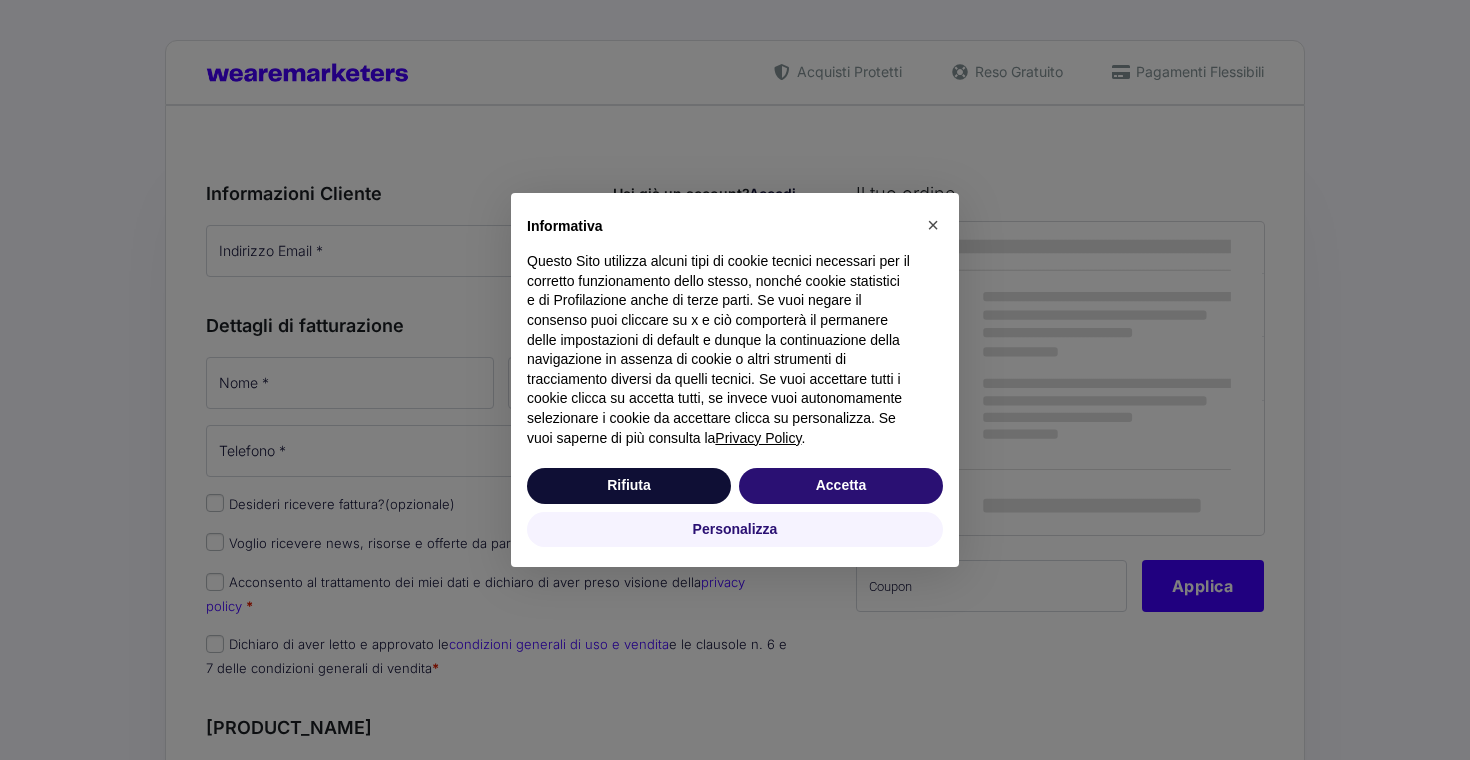 scroll, scrollTop: 0, scrollLeft: 0, axis: both 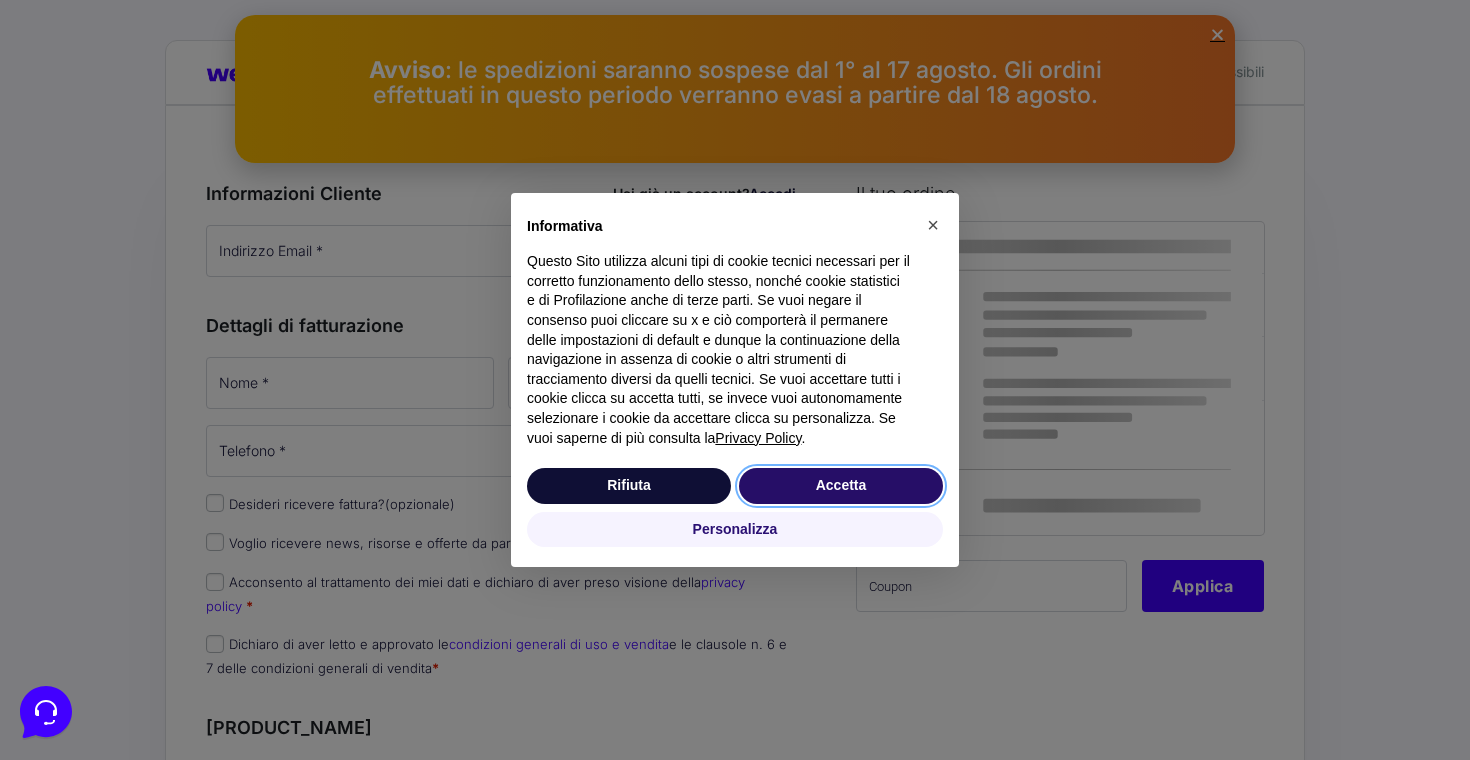 click on "Accetta" at bounding box center [841, 486] 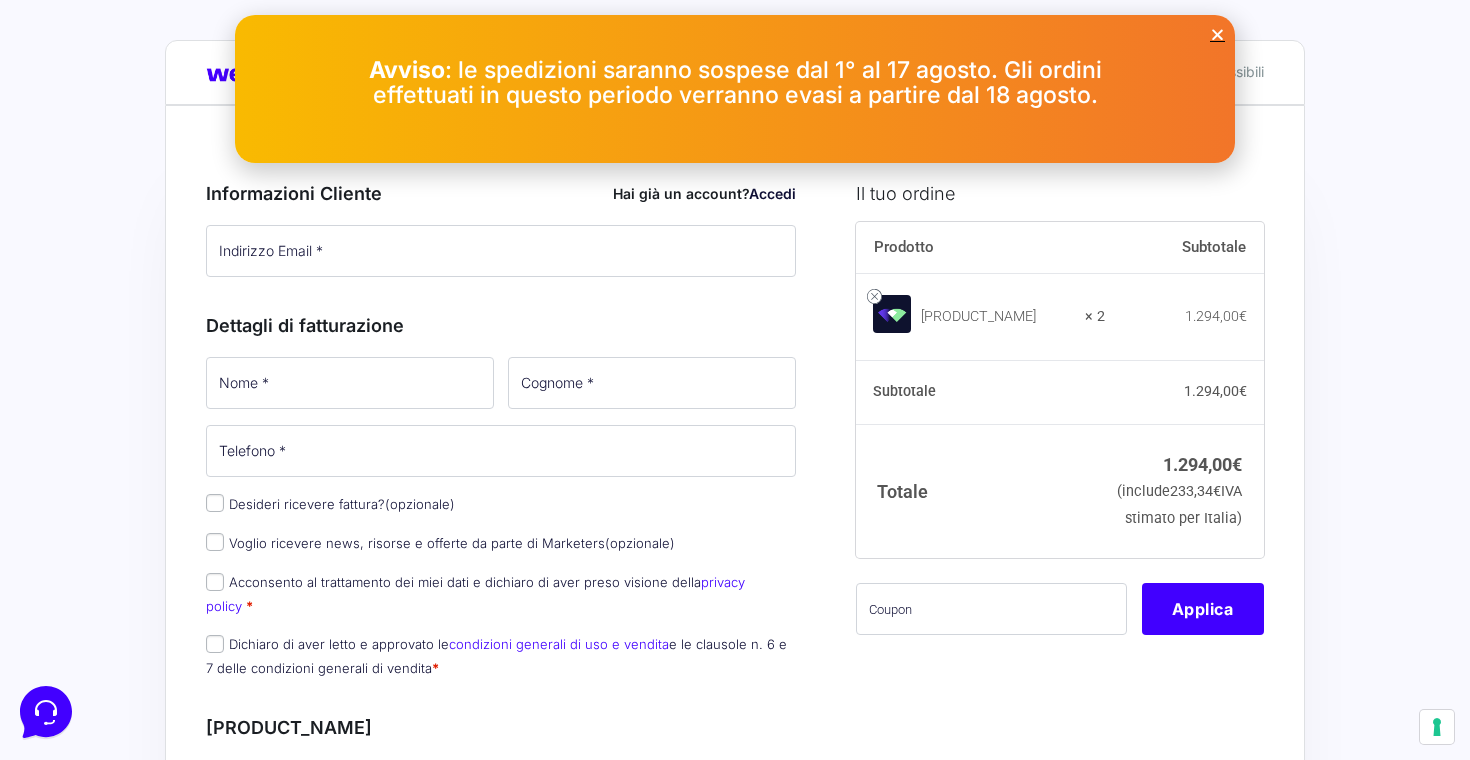 click on "Avviso : le spedizioni saranno sospese dal [DATE] al [DATE]. Gli ordini effettuati in questo periodo verranno evasi a partire dal [DATE]." at bounding box center (735, 89) 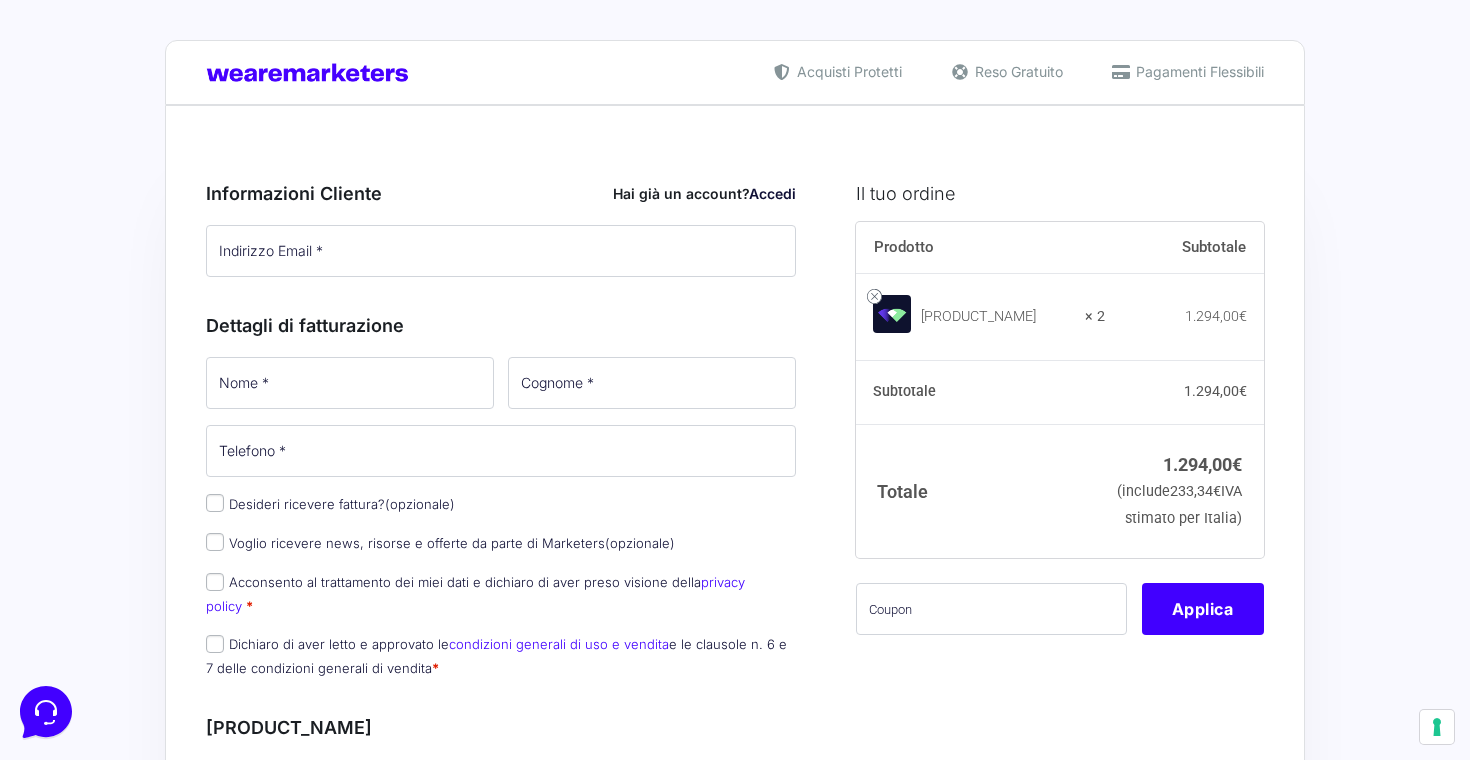 scroll, scrollTop: 0, scrollLeft: 0, axis: both 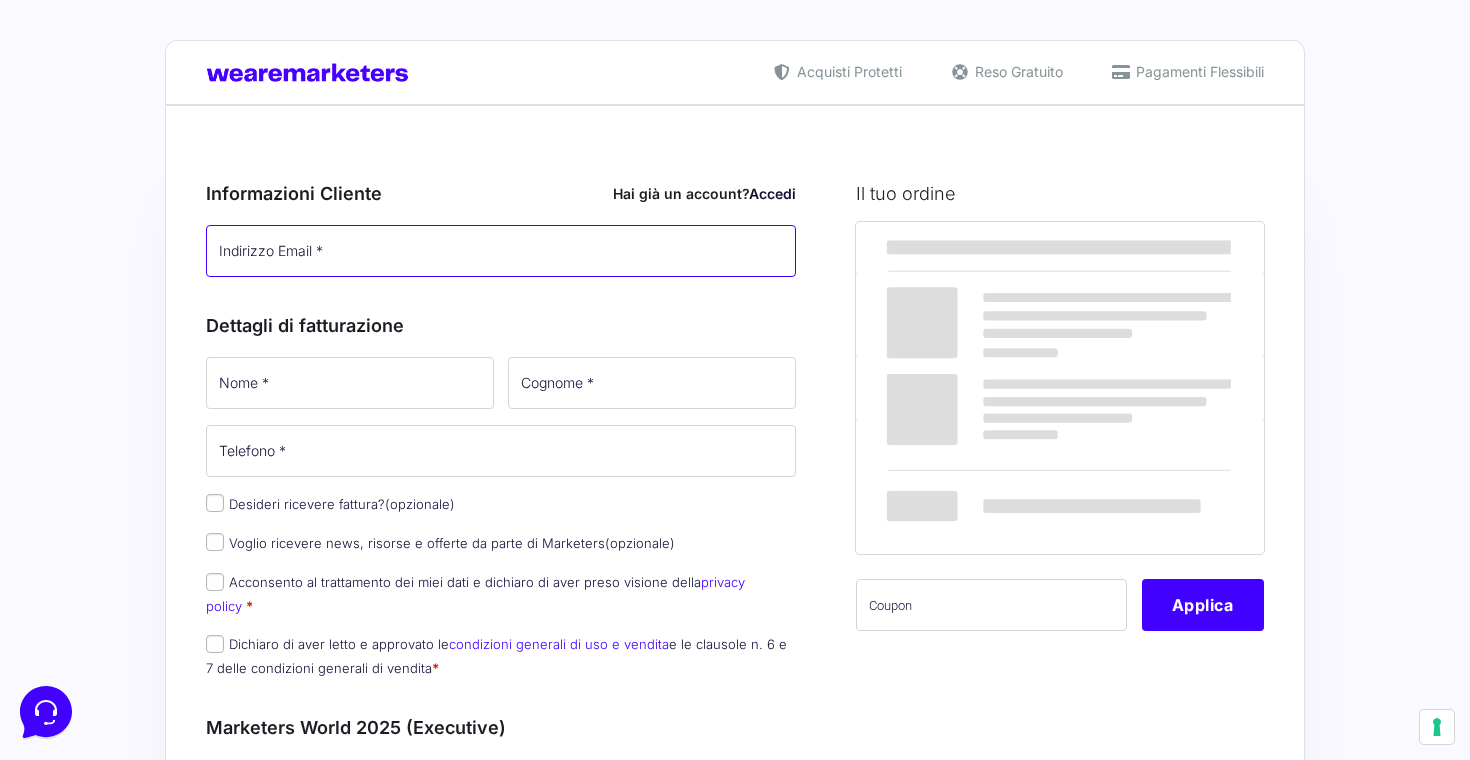 click on "Indirizzo Email *" at bounding box center (501, 251) 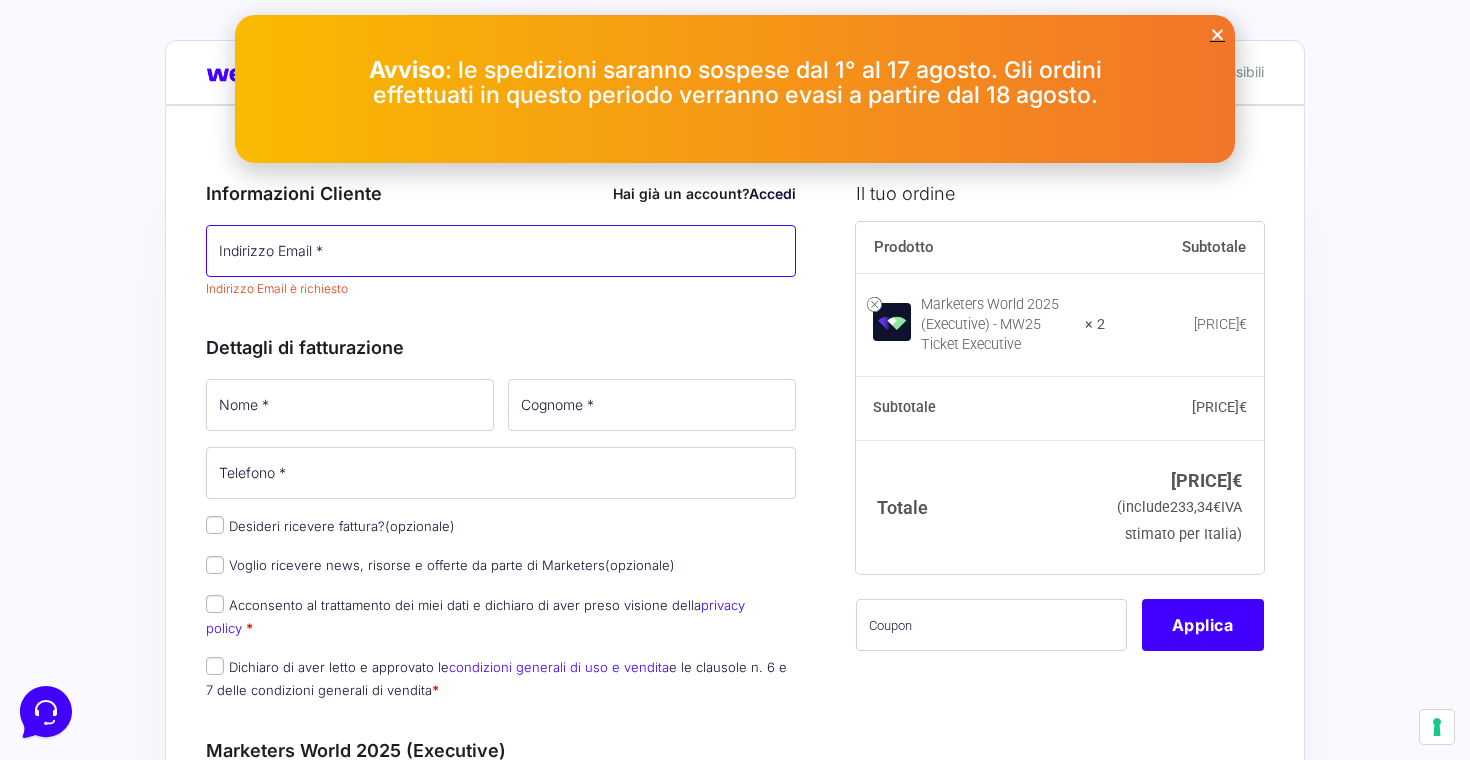 click on "Indirizzo Email *" at bounding box center (501, 251) 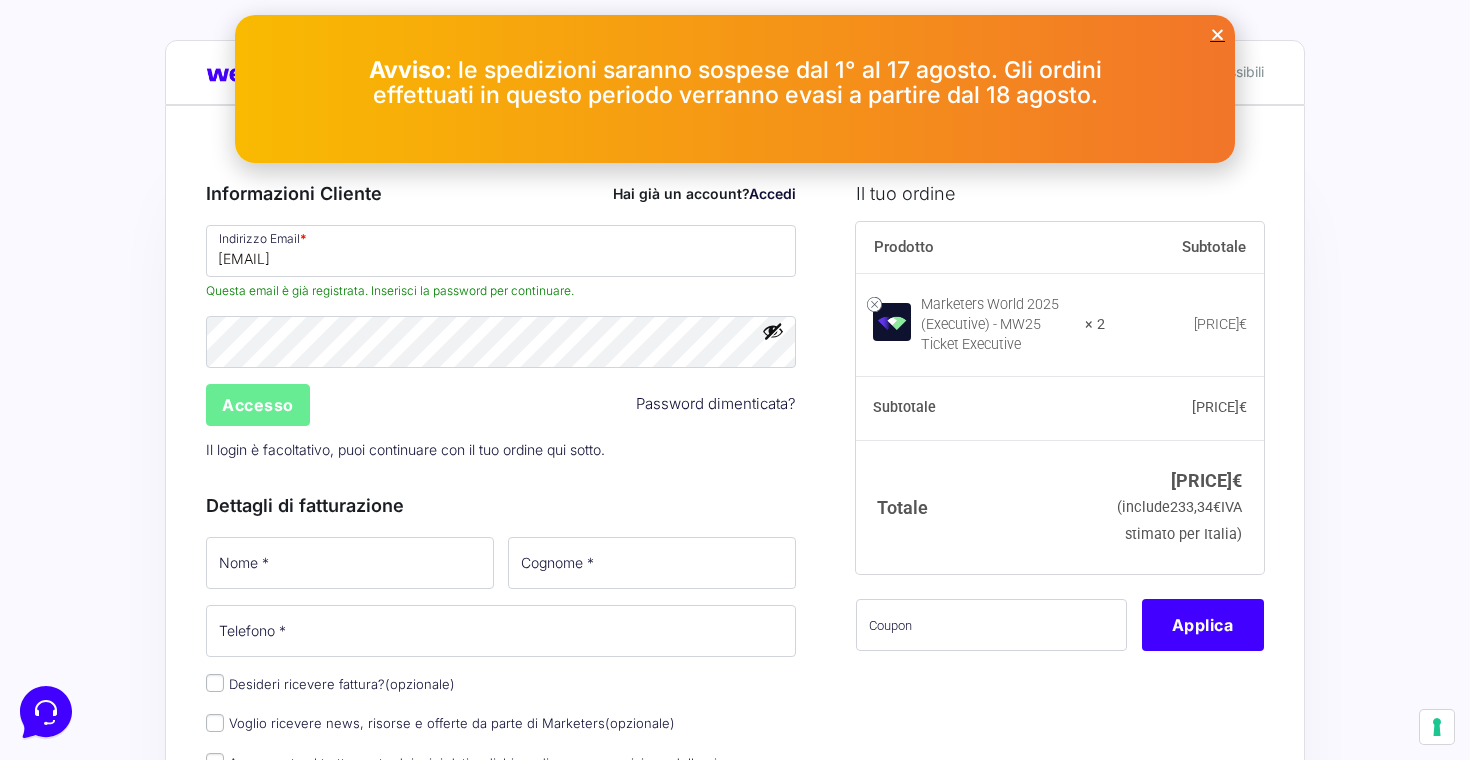 click at bounding box center (1217, 34) 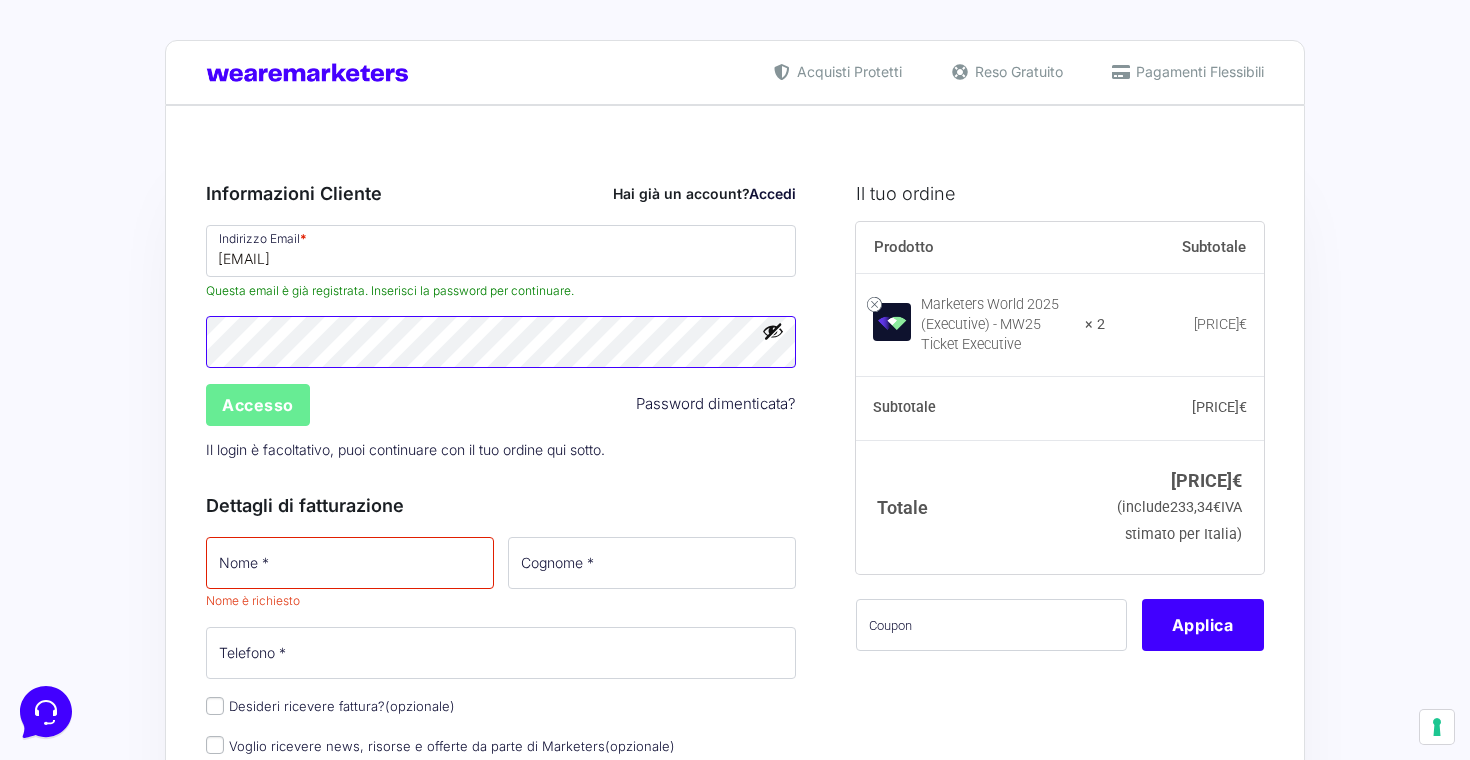 scroll, scrollTop: 0, scrollLeft: 0, axis: both 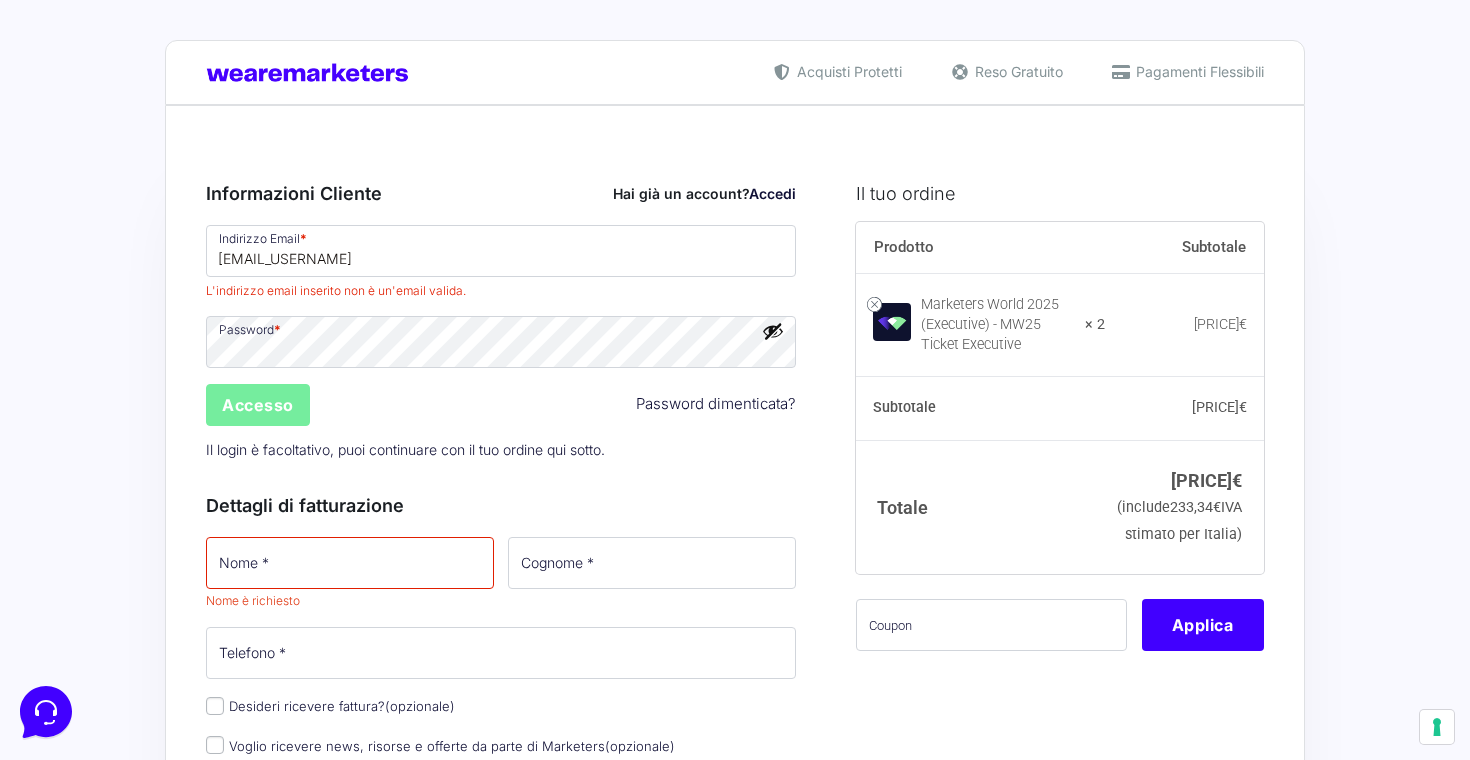 click on "Accesso" at bounding box center [258, 405] 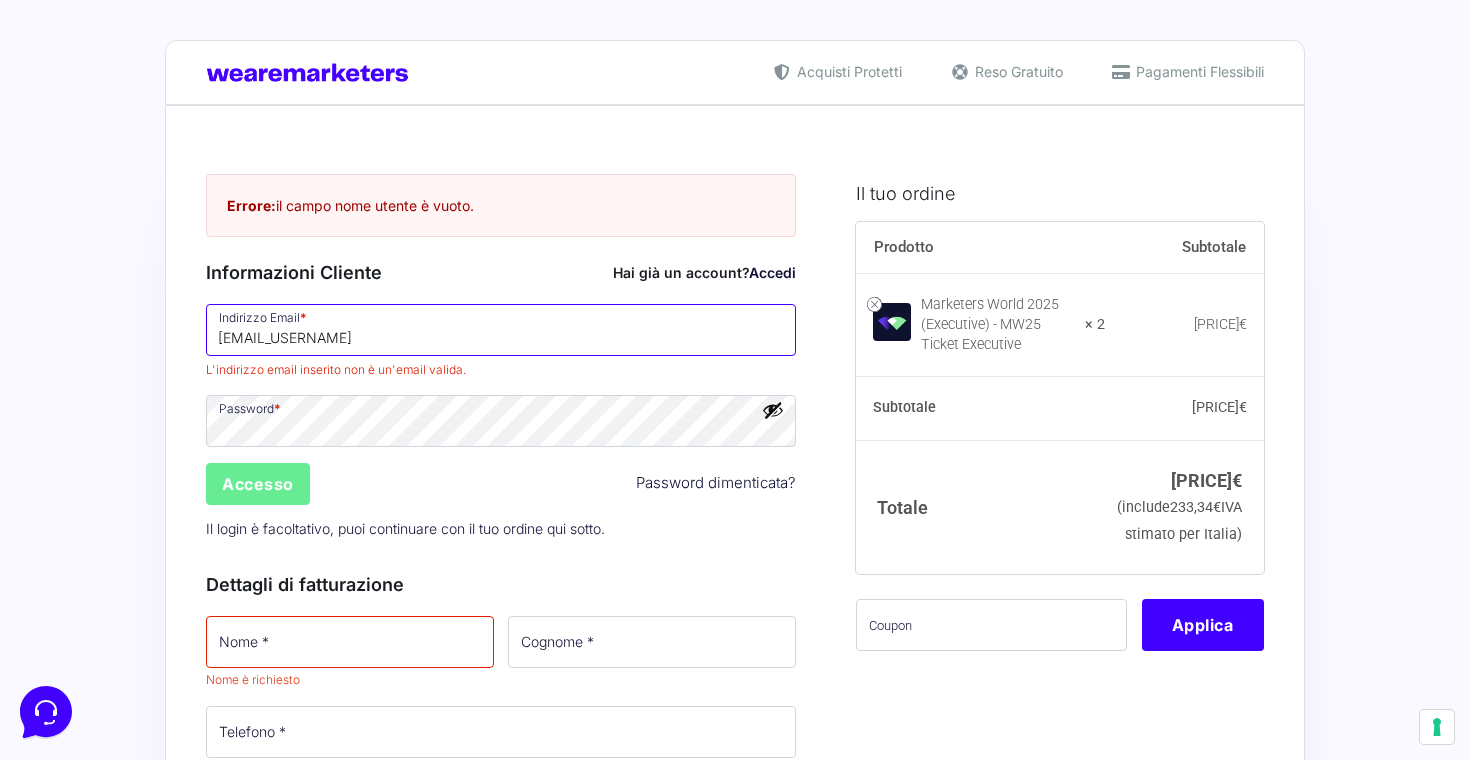 drag, startPoint x: 337, startPoint y: 346, endPoint x: 139, endPoint y: 301, distance: 203.04926 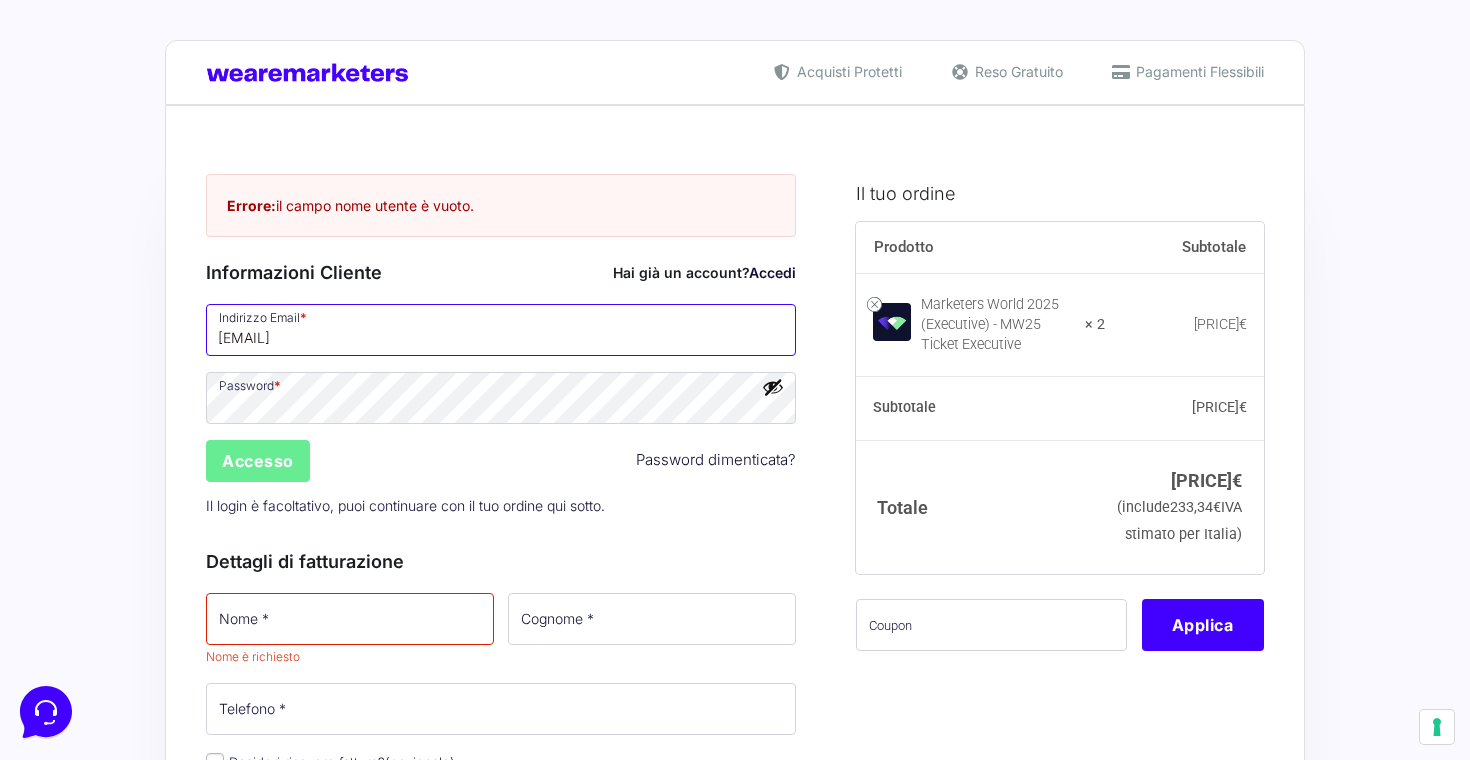 type on "giorgiostroppa87@gmail.com" 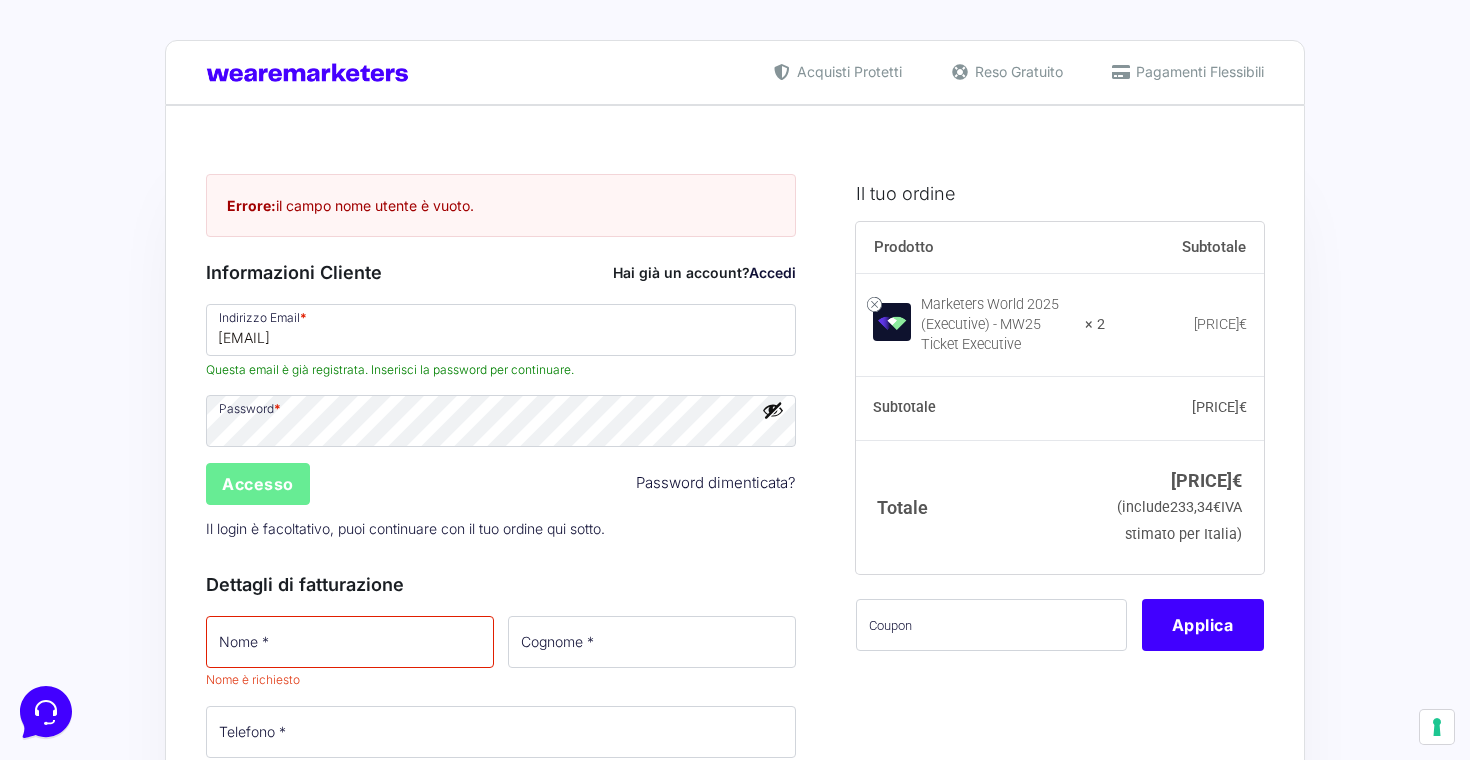 click at bounding box center [773, 410] 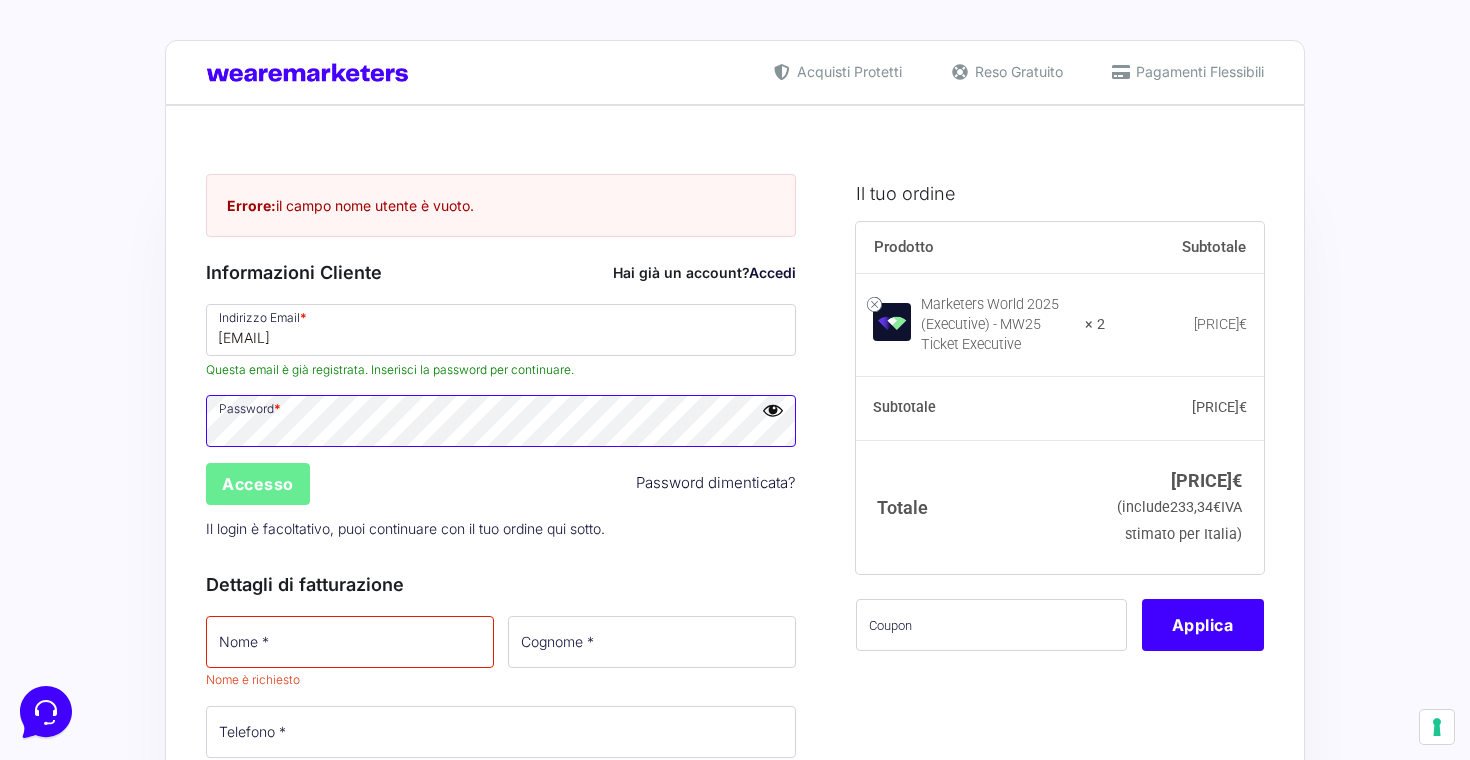 click on "Acquisti Protetti
Reso Gratuito
Pagamenti Flessibili
Riepilogo Ordine
1.294,00 €
Prodotto
Subtotale
Marketers World 2025 (Executive) - MW25 Ticket Executive  						  × 2
1.294,00 €
Subtotale
1.294,00 €
Totale
1.294,00 €   (include  233,34 €  IVA stimato per Italia)
Applica
Errore:  il campo nome utente è vuoto.
* *" at bounding box center (735, 1521) 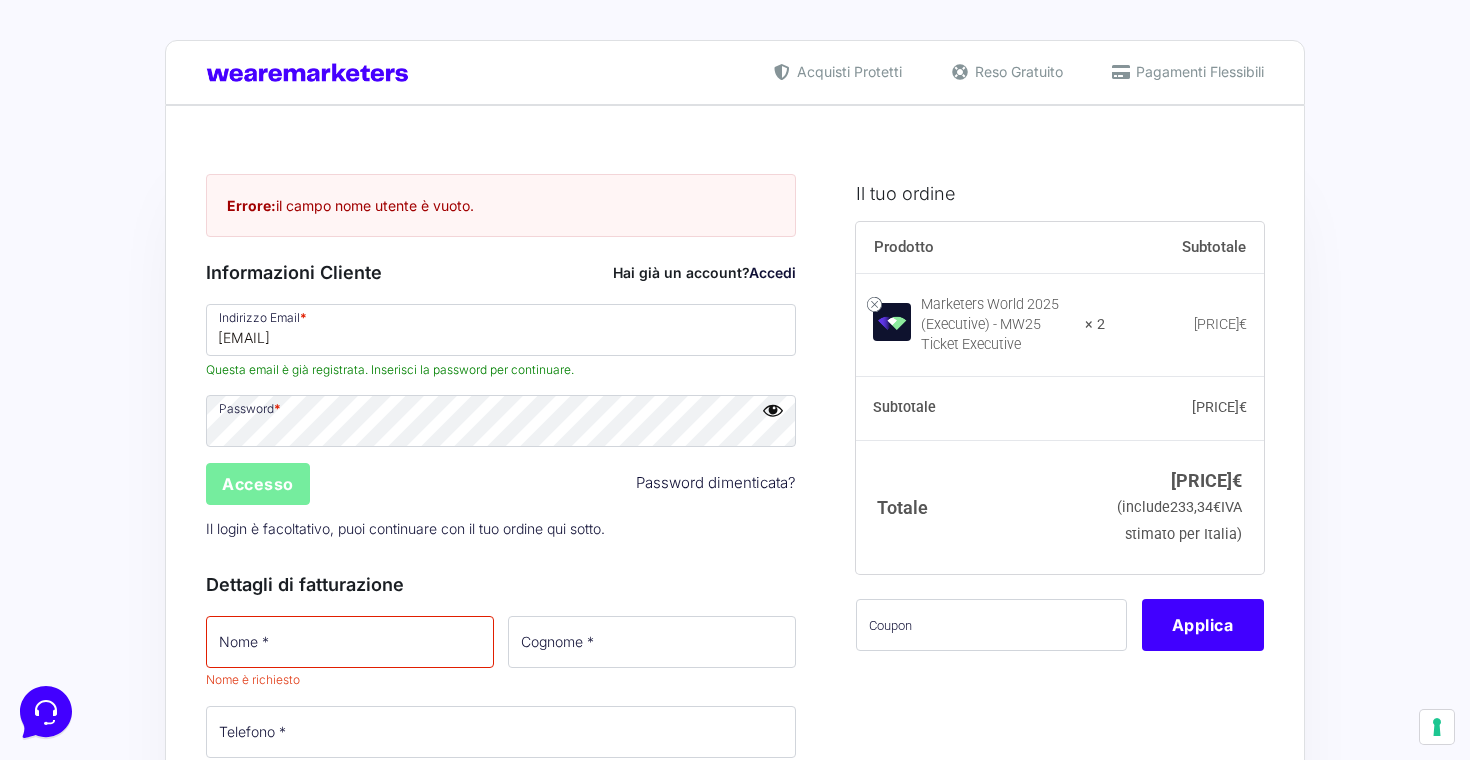 click on "Accesso" at bounding box center [258, 484] 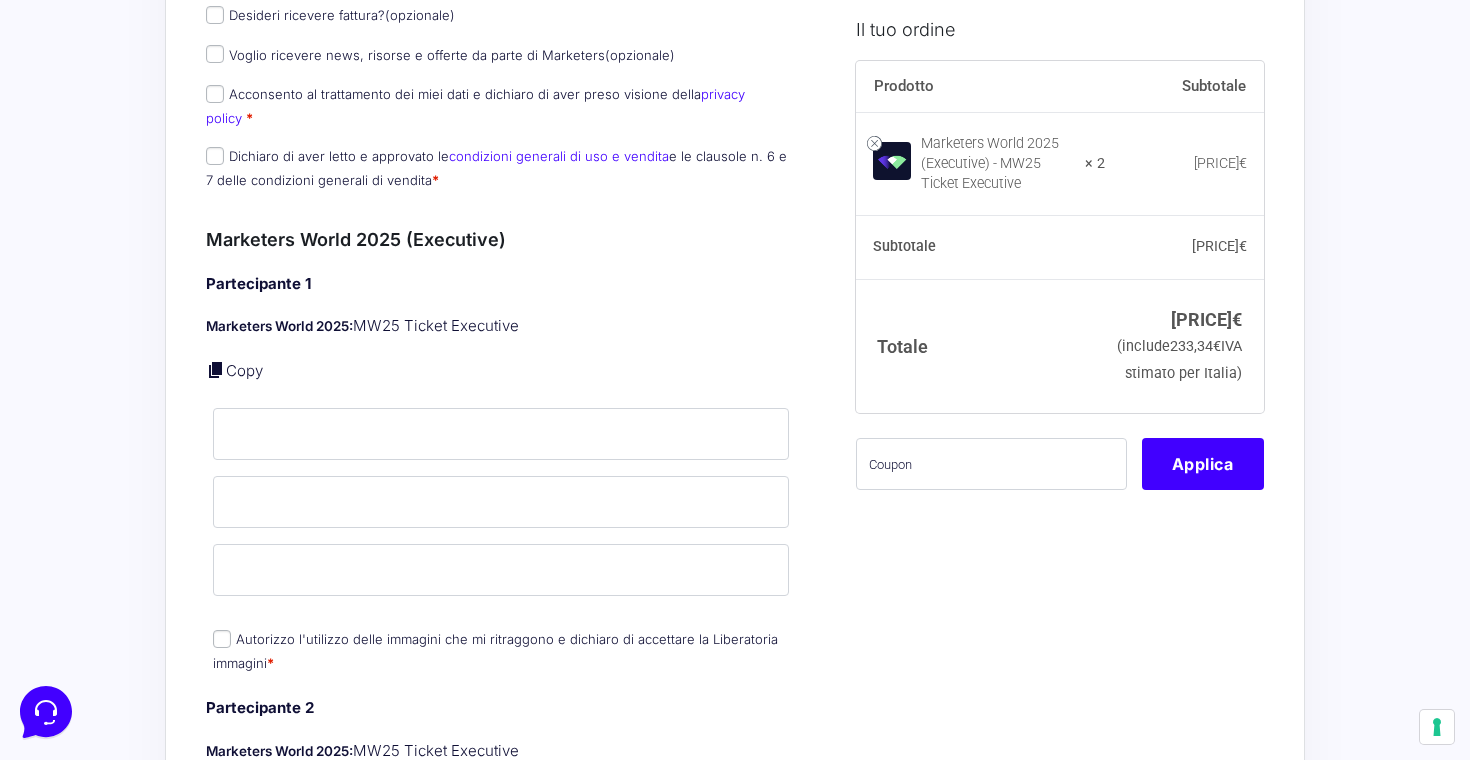 scroll, scrollTop: 770, scrollLeft: 0, axis: vertical 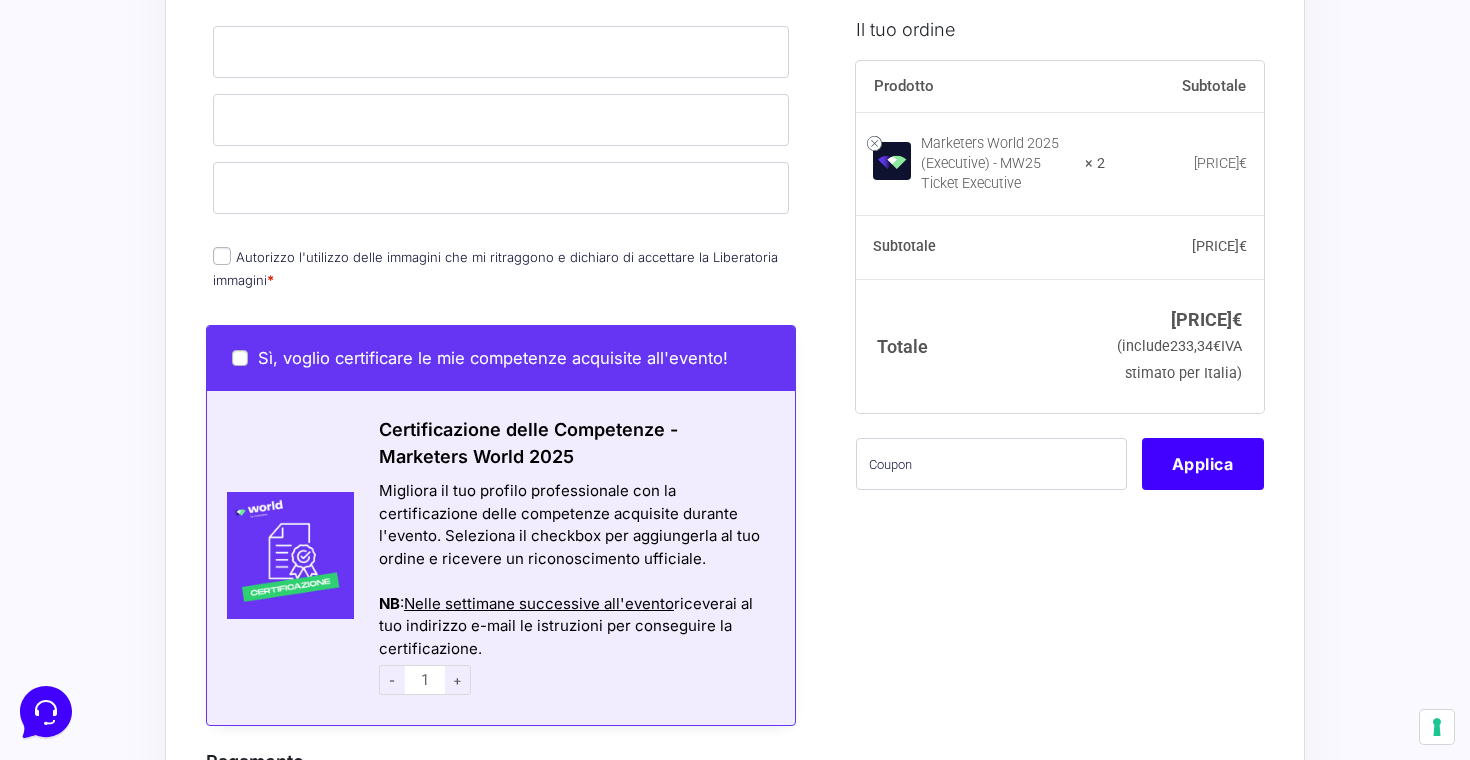 click on "Sì, voglio certificare le mie competenze acquisite all'evento!" at bounding box center [240, 358] 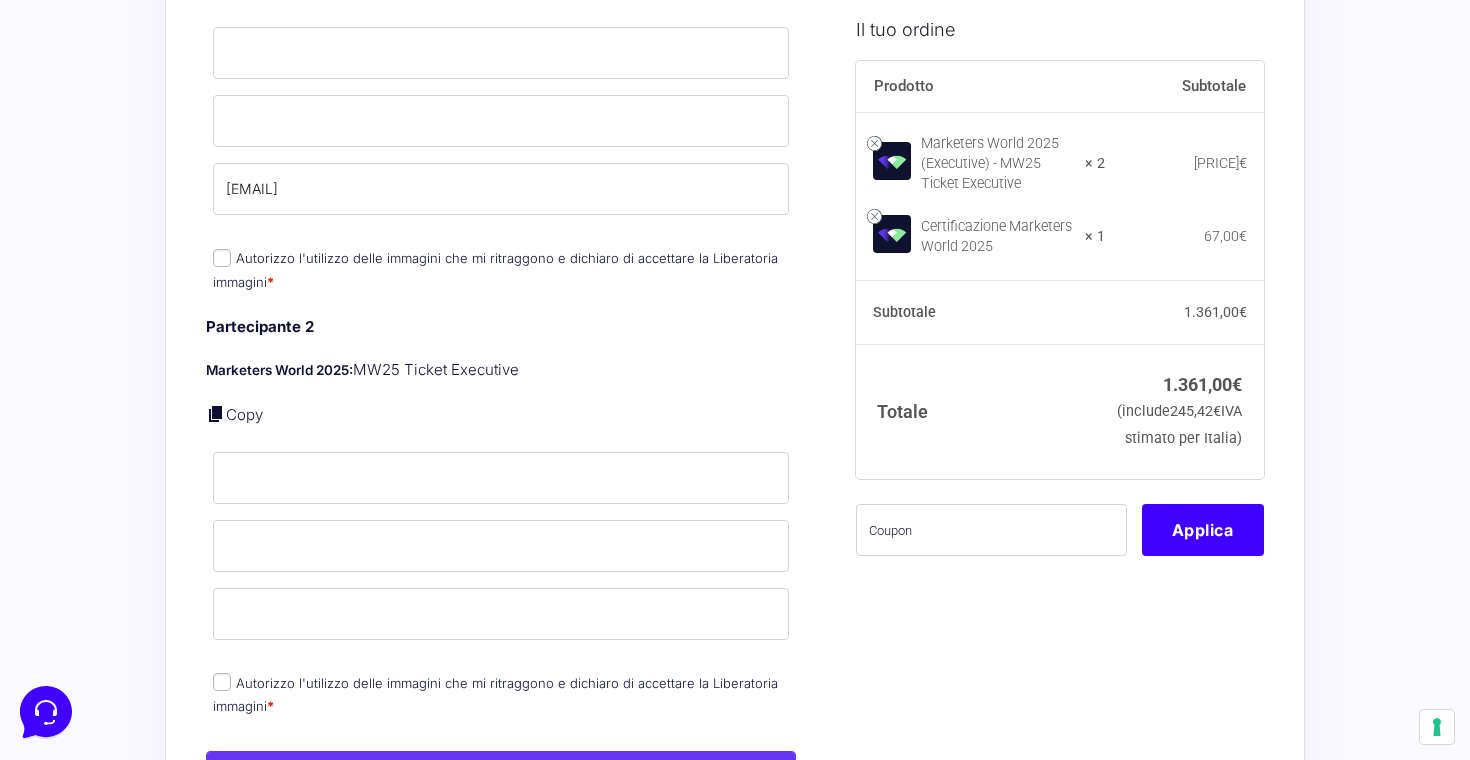 scroll, scrollTop: 1122, scrollLeft: 0, axis: vertical 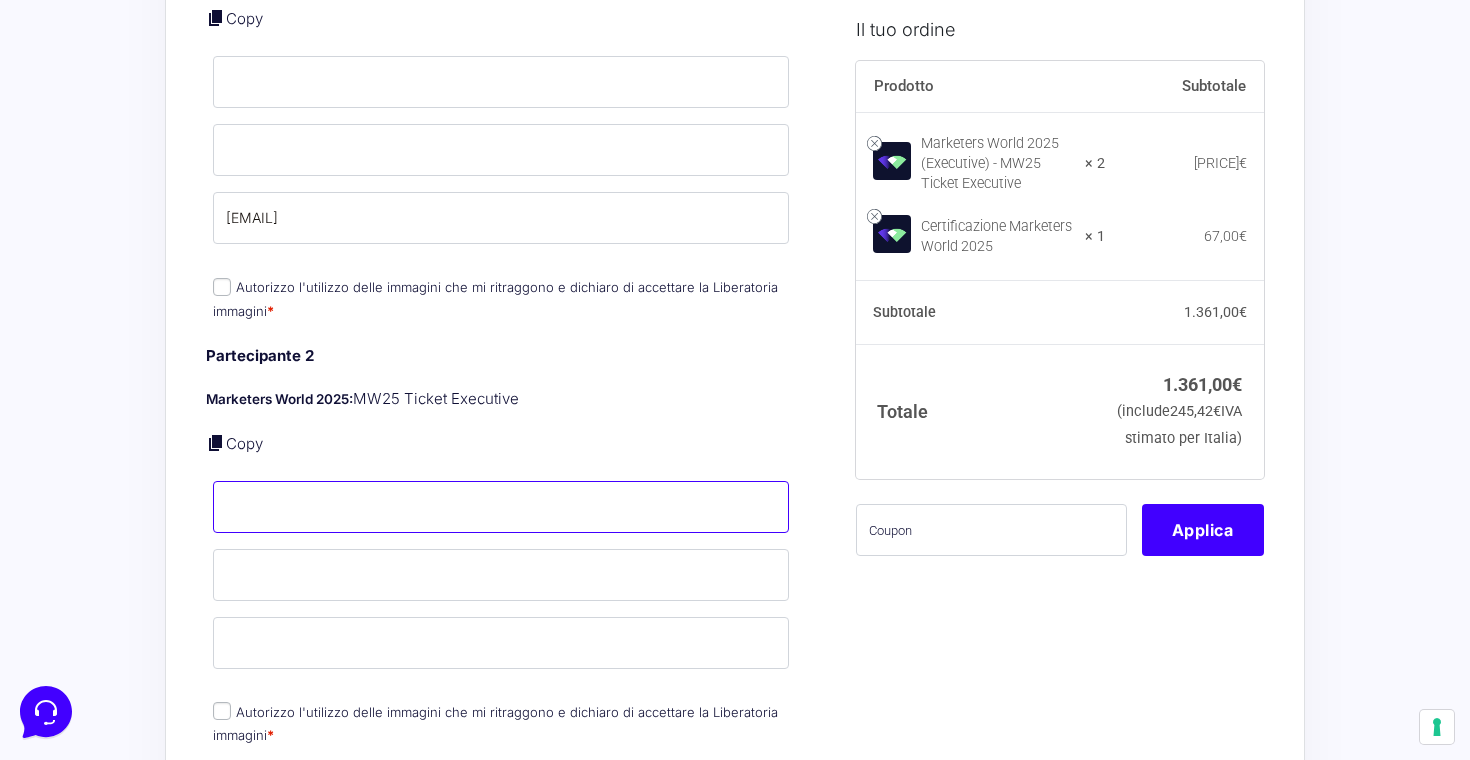 click on "Nome  *" at bounding box center (501, 507) 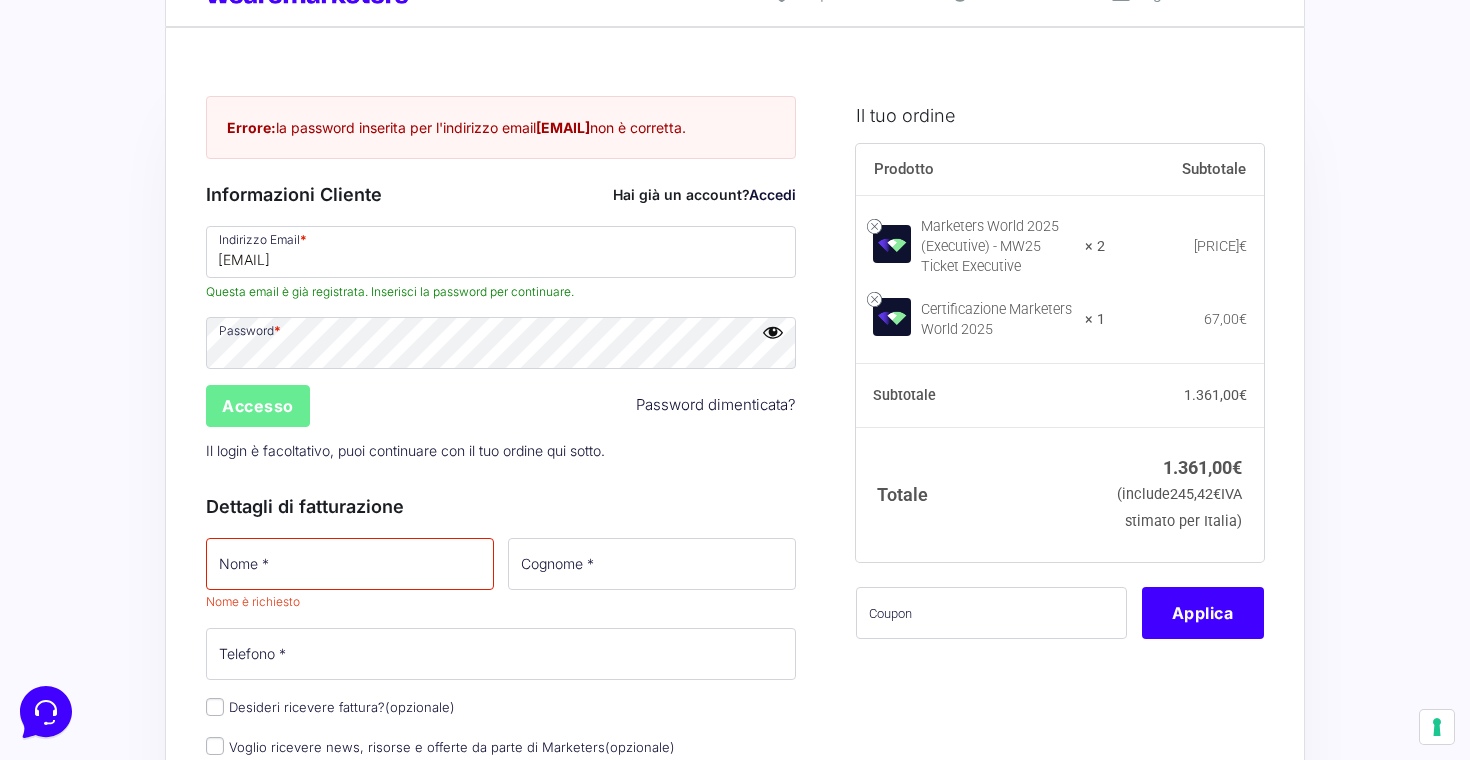 scroll, scrollTop: 74, scrollLeft: 0, axis: vertical 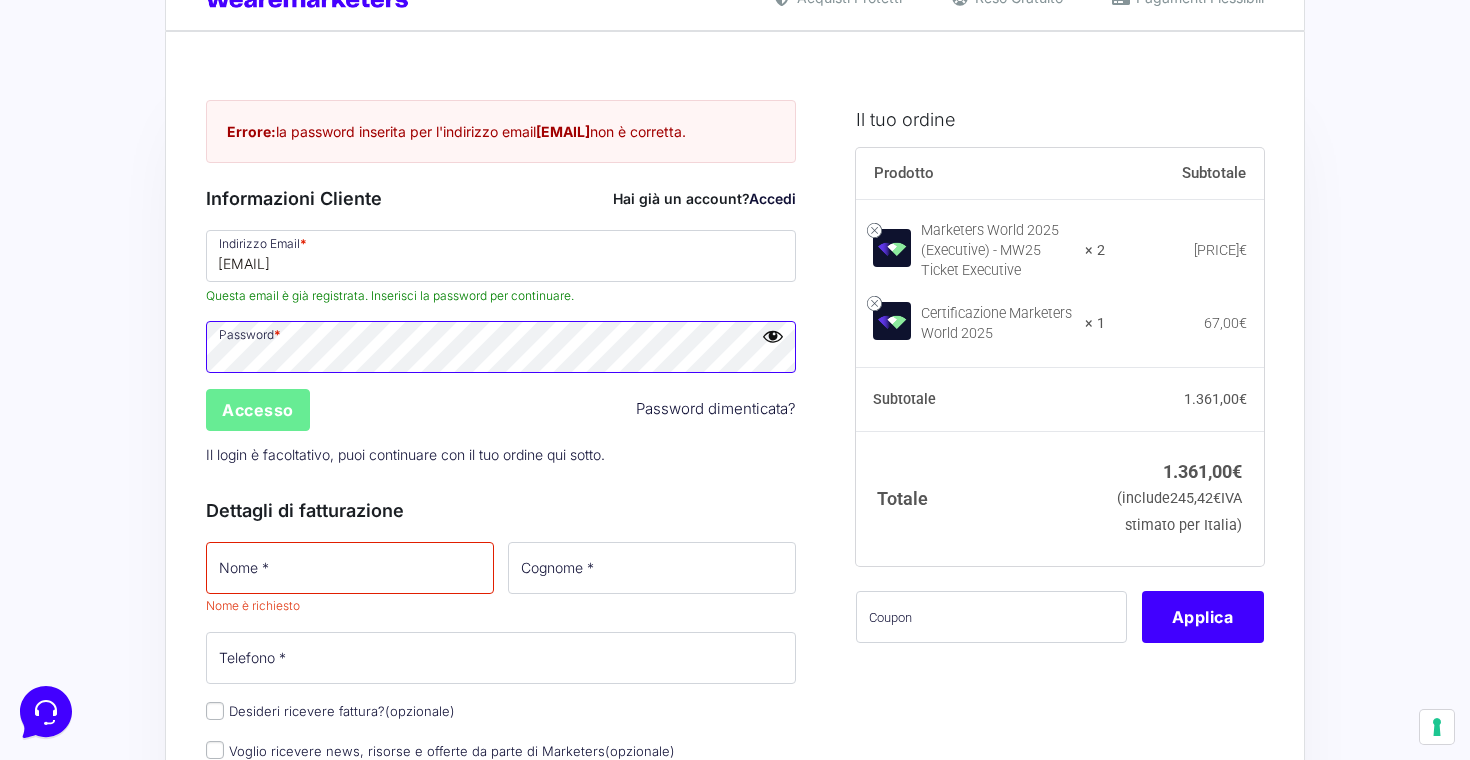 click on "Acquisti Protetti
Reso Gratuito
Pagamenti Flessibili
Riepilogo Ordine
1.361,00 €
Prodotto
Subtotale
Marketers World 2025 (Executive) - MW25 Ticket Executive  						  × 2
1.294,00 €
Certificazione Marketers World 2025  						  × 1
67,00 €
Subtotale
1.361,00 €
Totale
1.361,00 €   (include  245,42 €  IVA stimato per Italia)" at bounding box center (735, 1458) 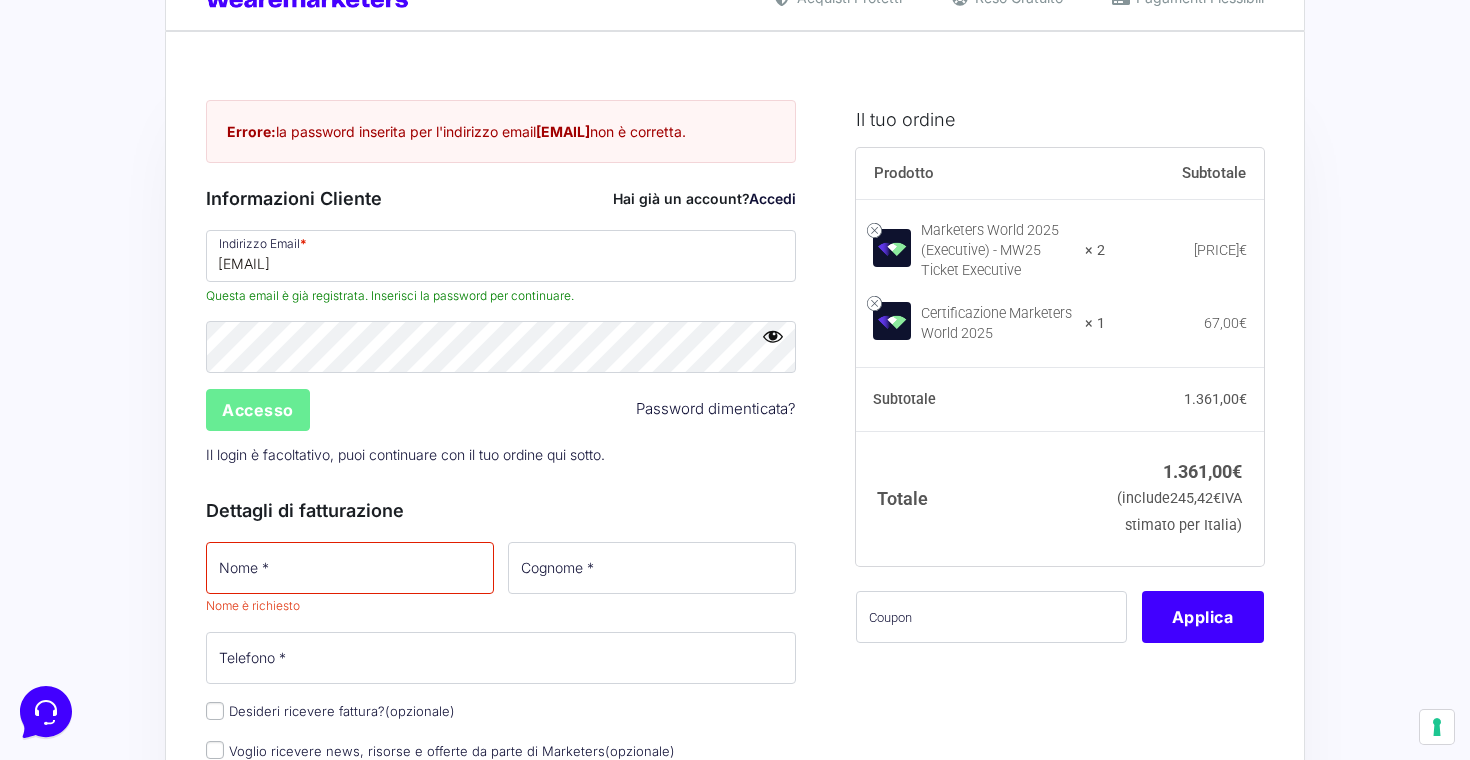 click on "Password  *
Accesso Password dimenticata?
Il login è facoltativo, puoi continuare con il tuo ordine qui sotto." at bounding box center [501, 396] 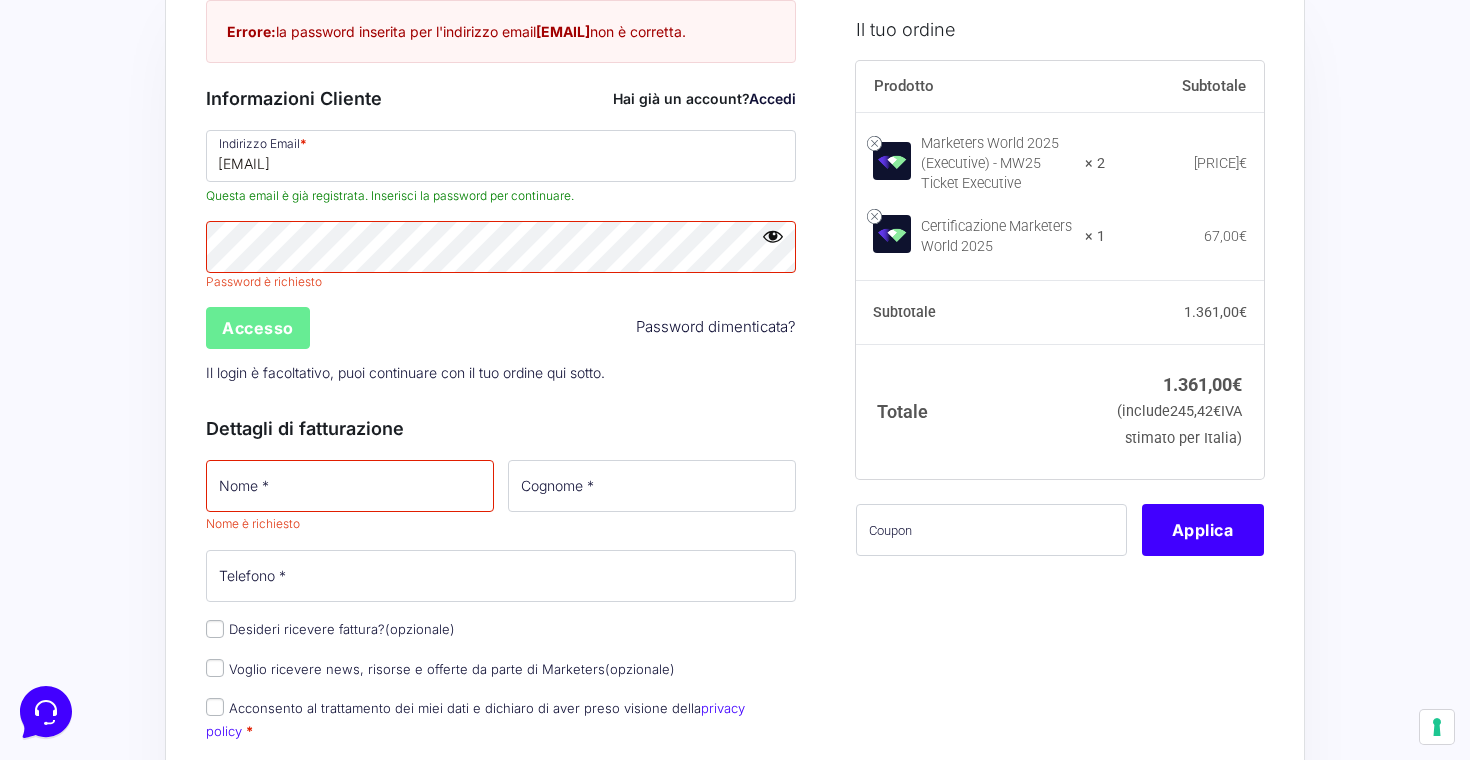 scroll, scrollTop: 174, scrollLeft: 0, axis: vertical 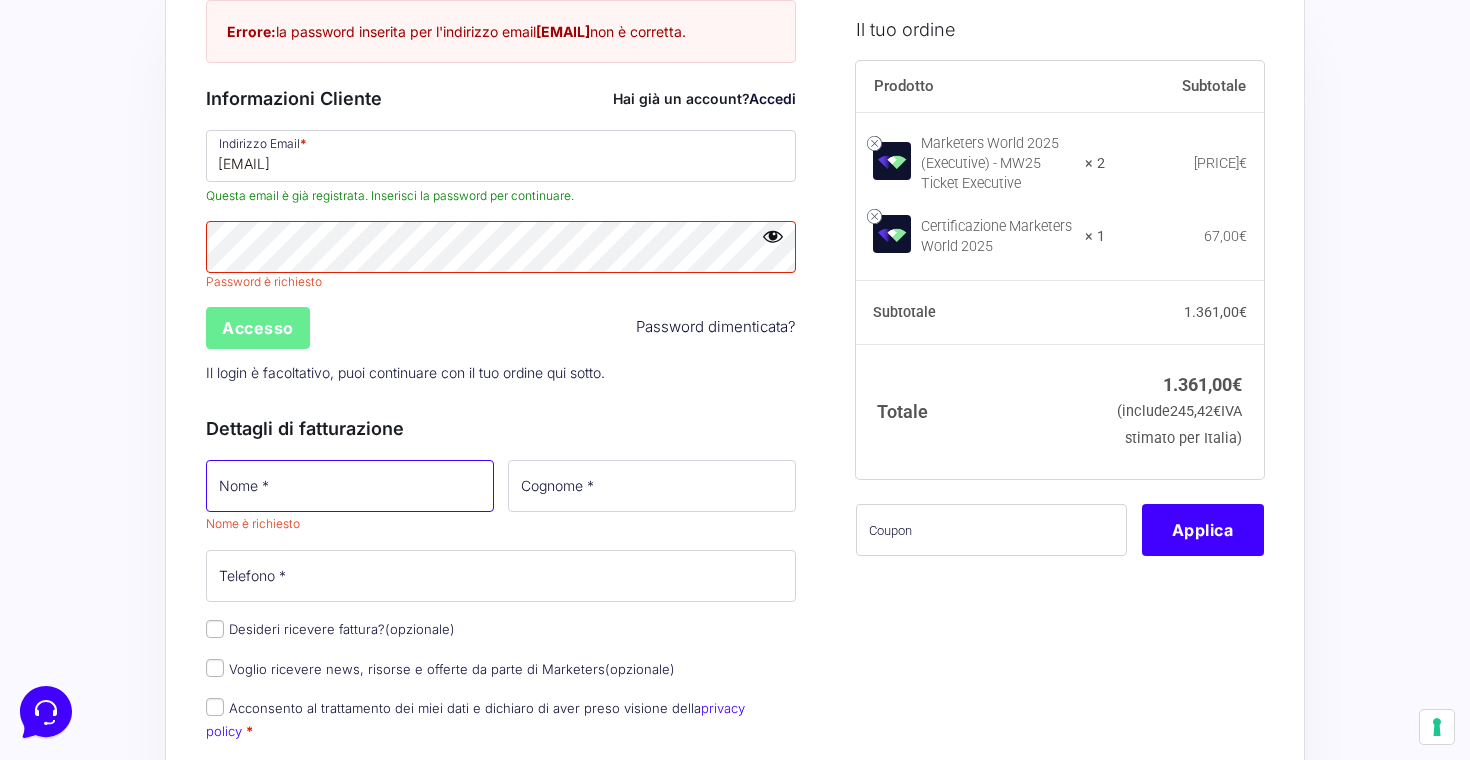 click on "Nome  *" at bounding box center (350, 486) 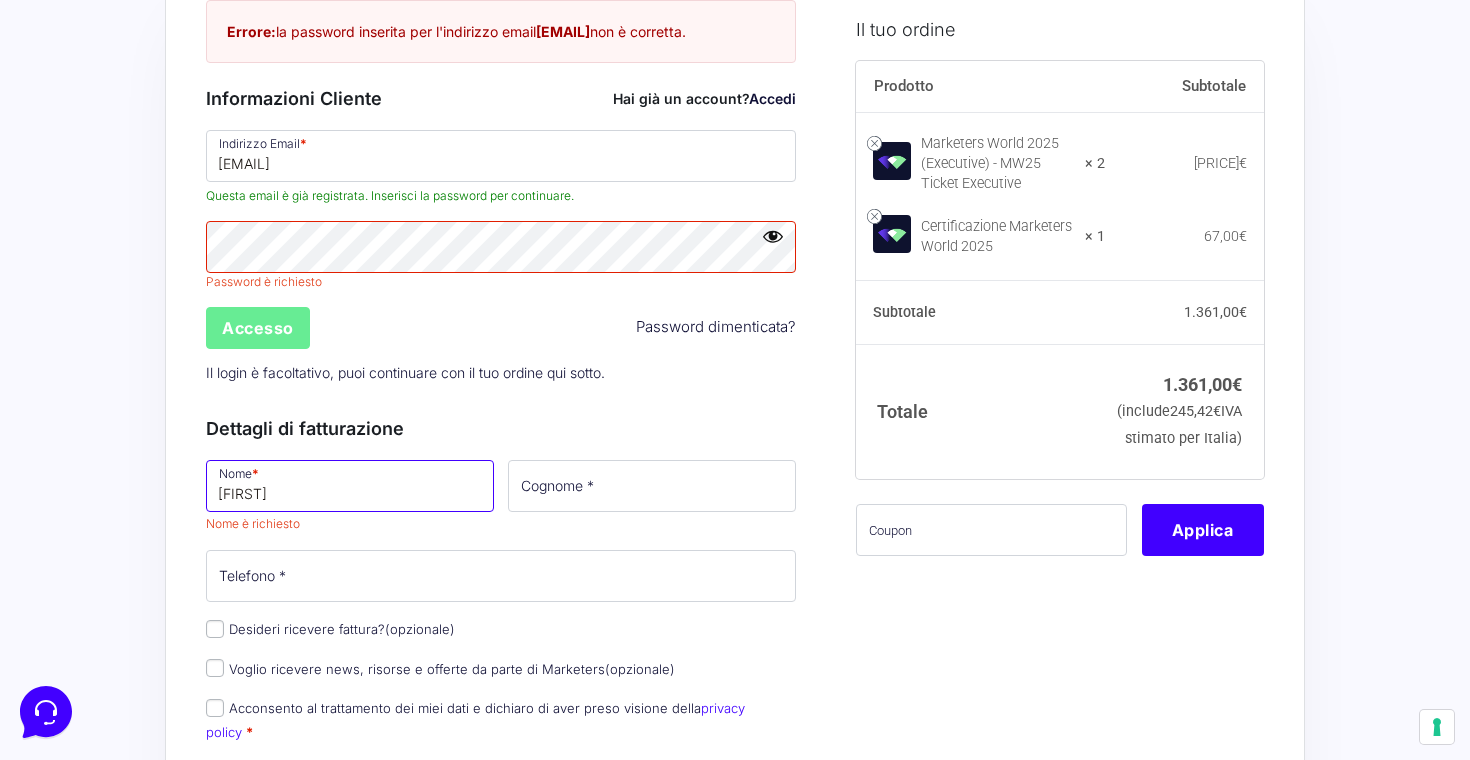 type on "giorgio" 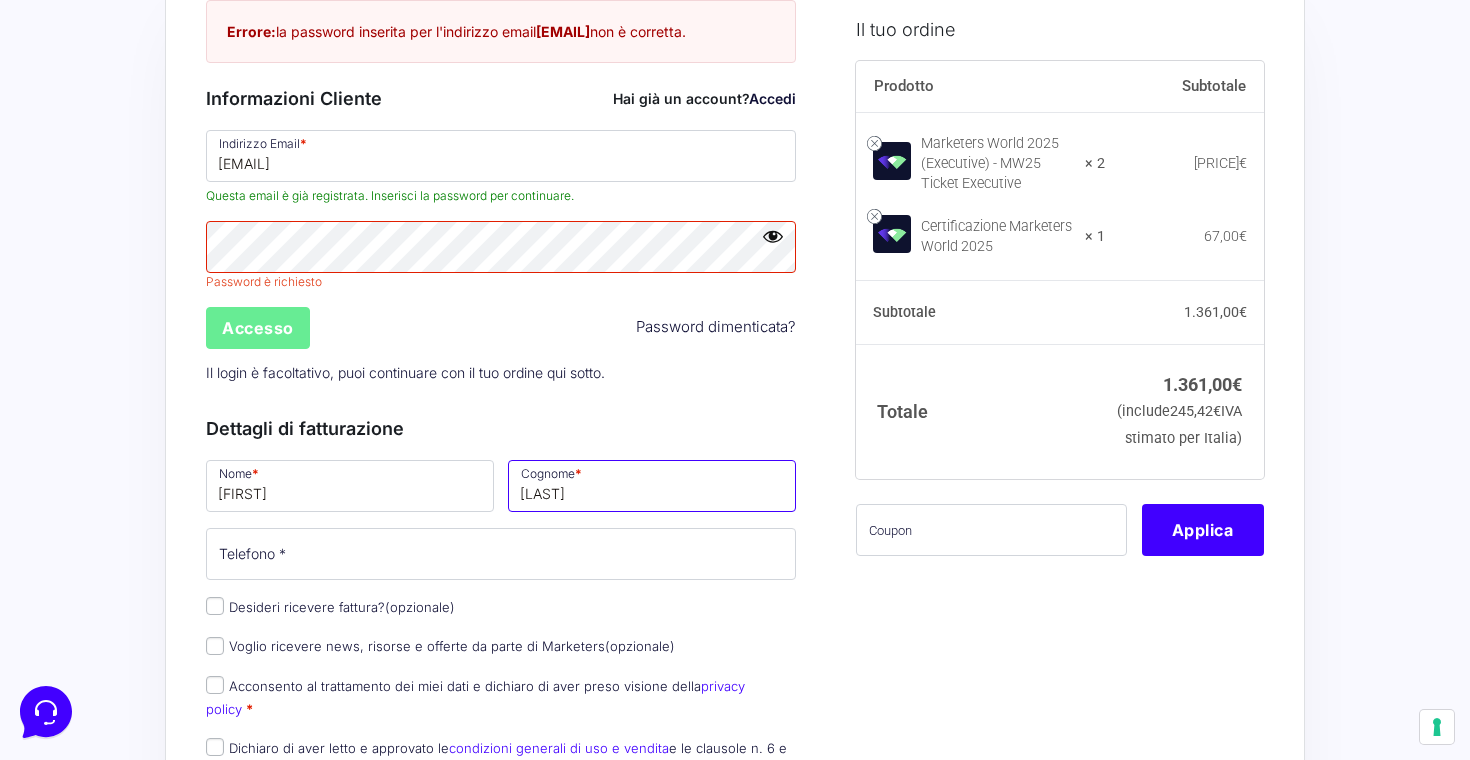 type on "stroppa" 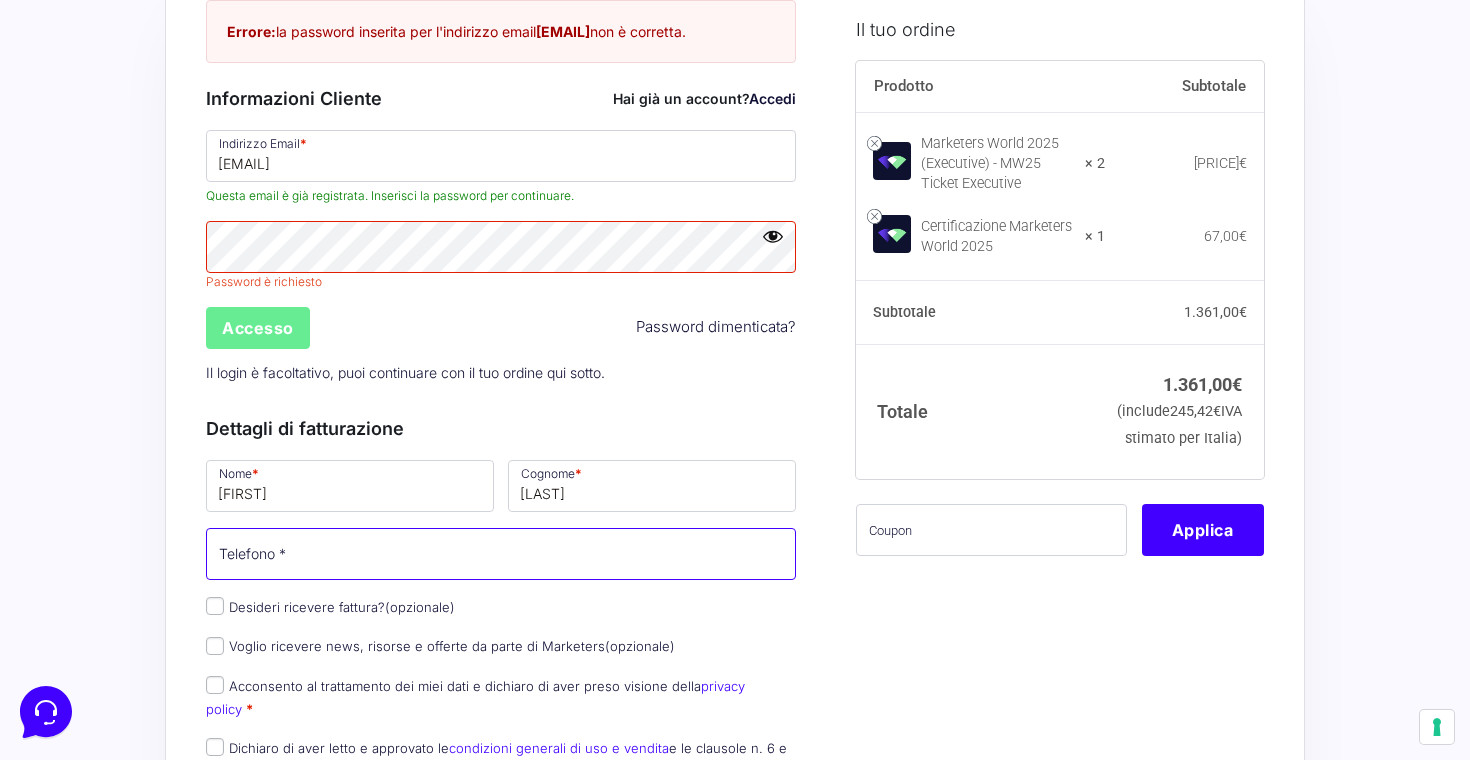 click on "Telefono  *" at bounding box center (501, 554) 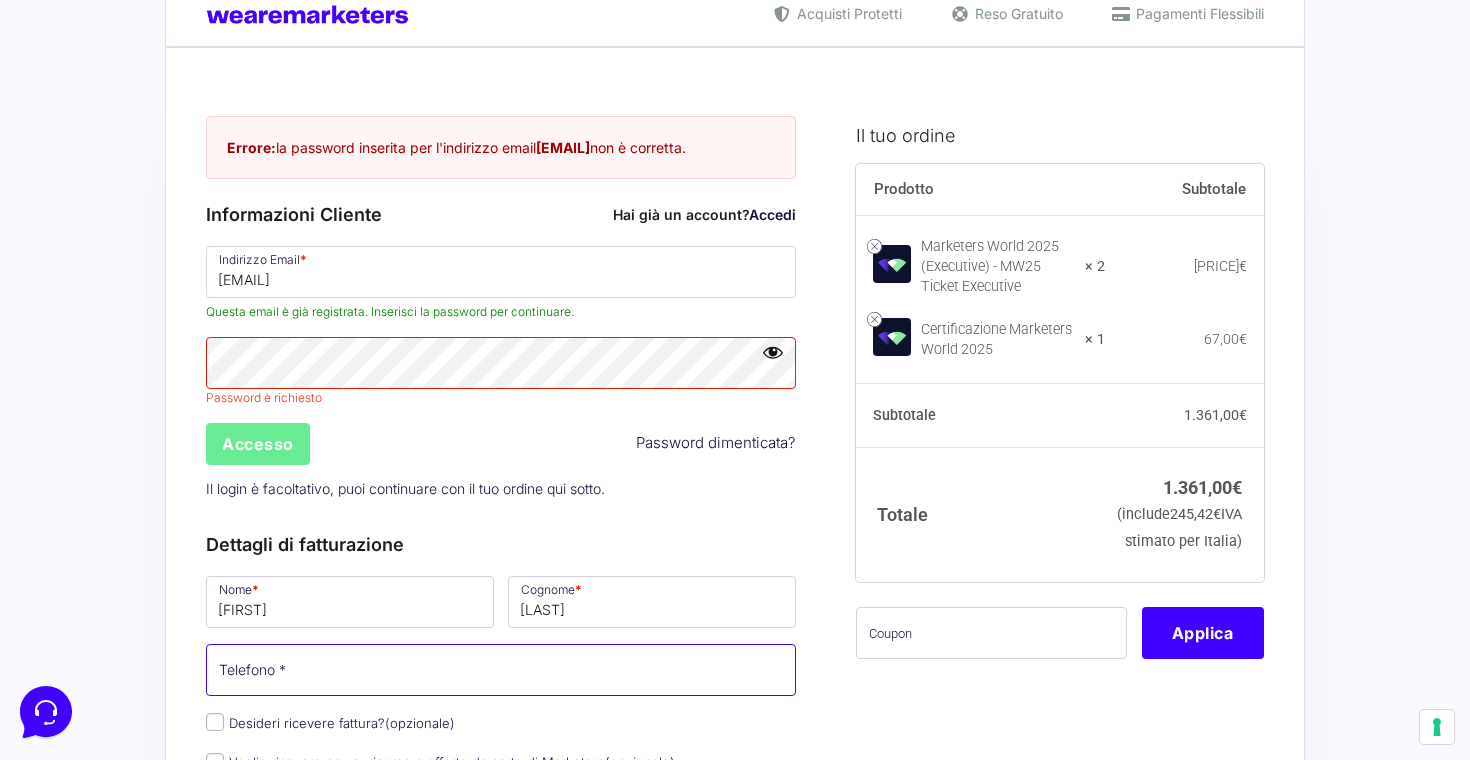 scroll, scrollTop: 59, scrollLeft: 0, axis: vertical 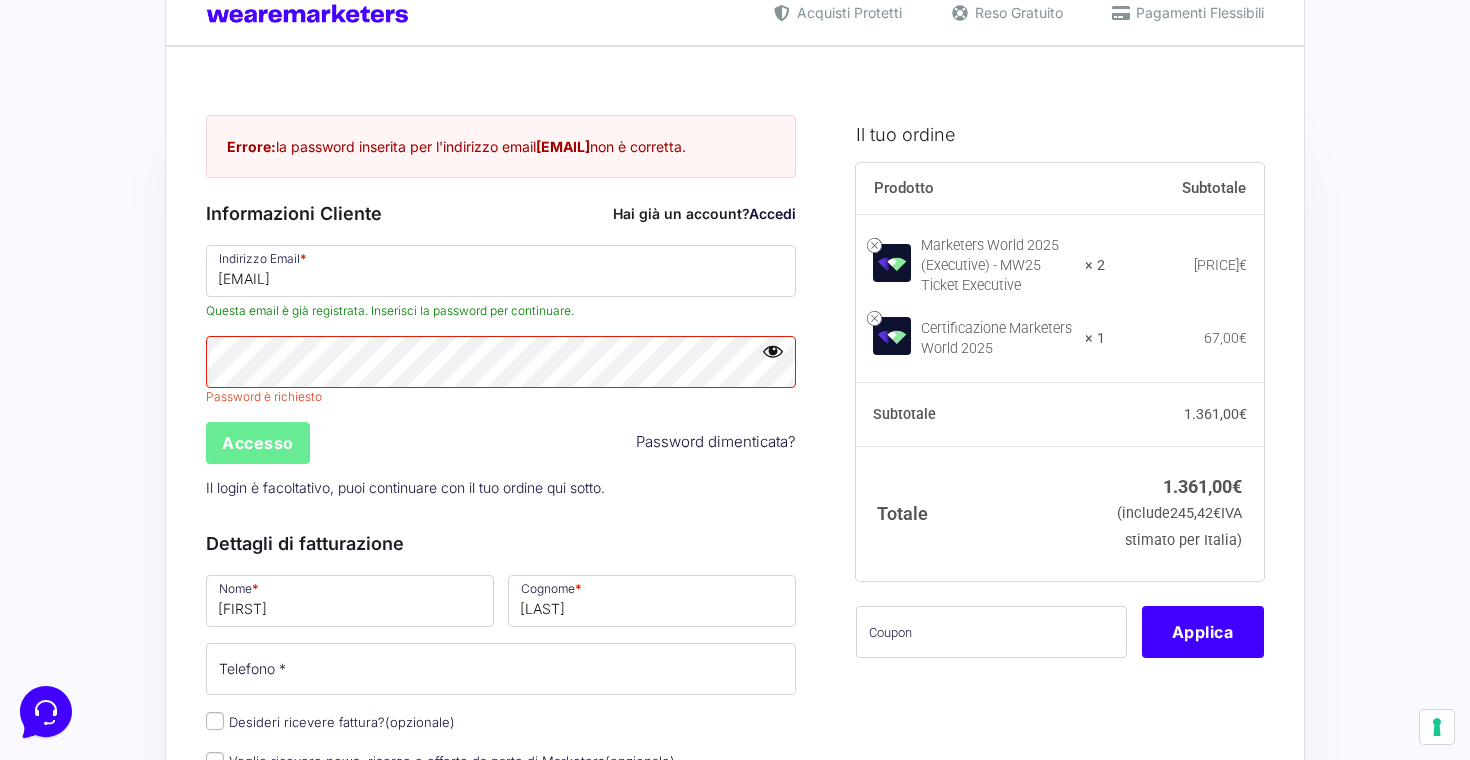 click on "Accesso Password dimenticata?" at bounding box center (501, 443) 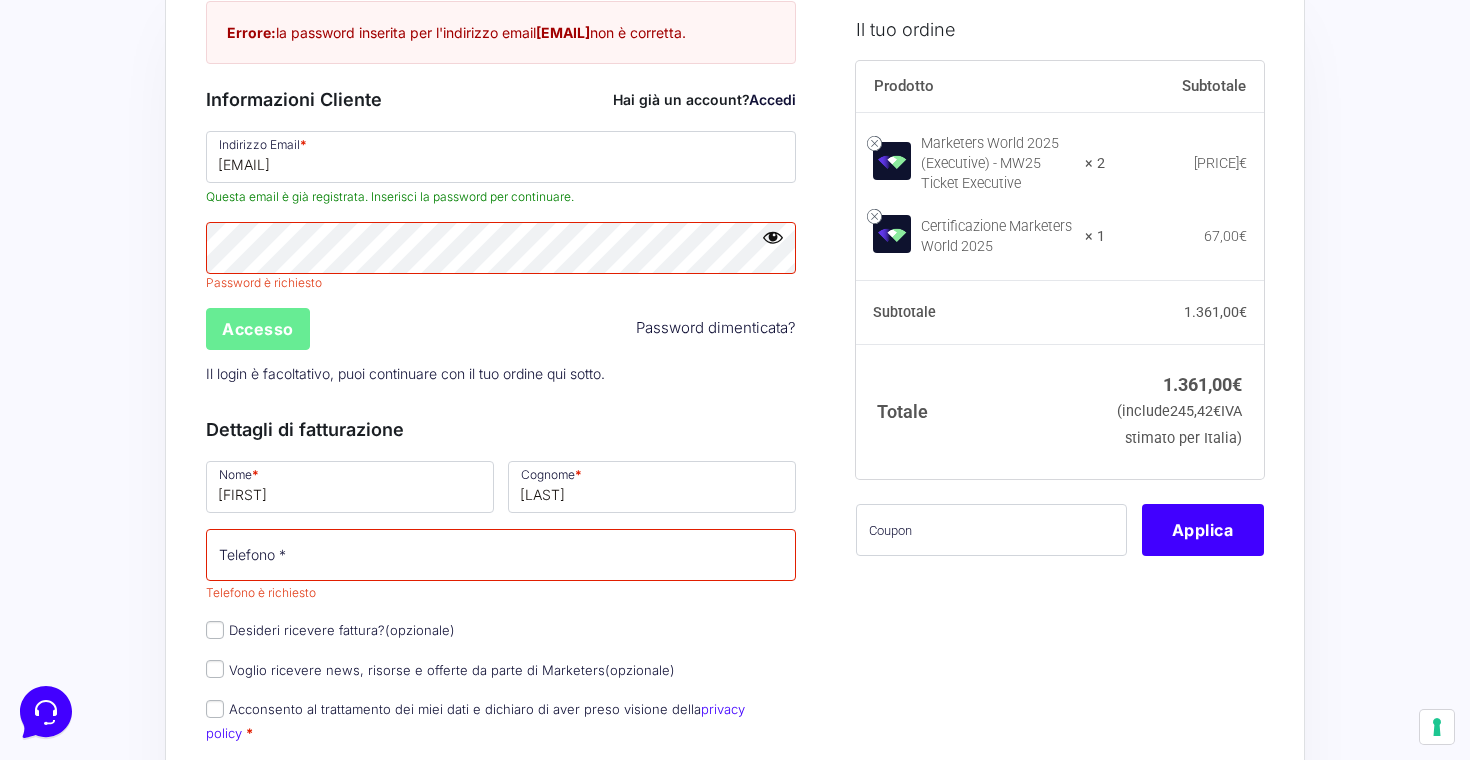 scroll, scrollTop: 173, scrollLeft: 0, axis: vertical 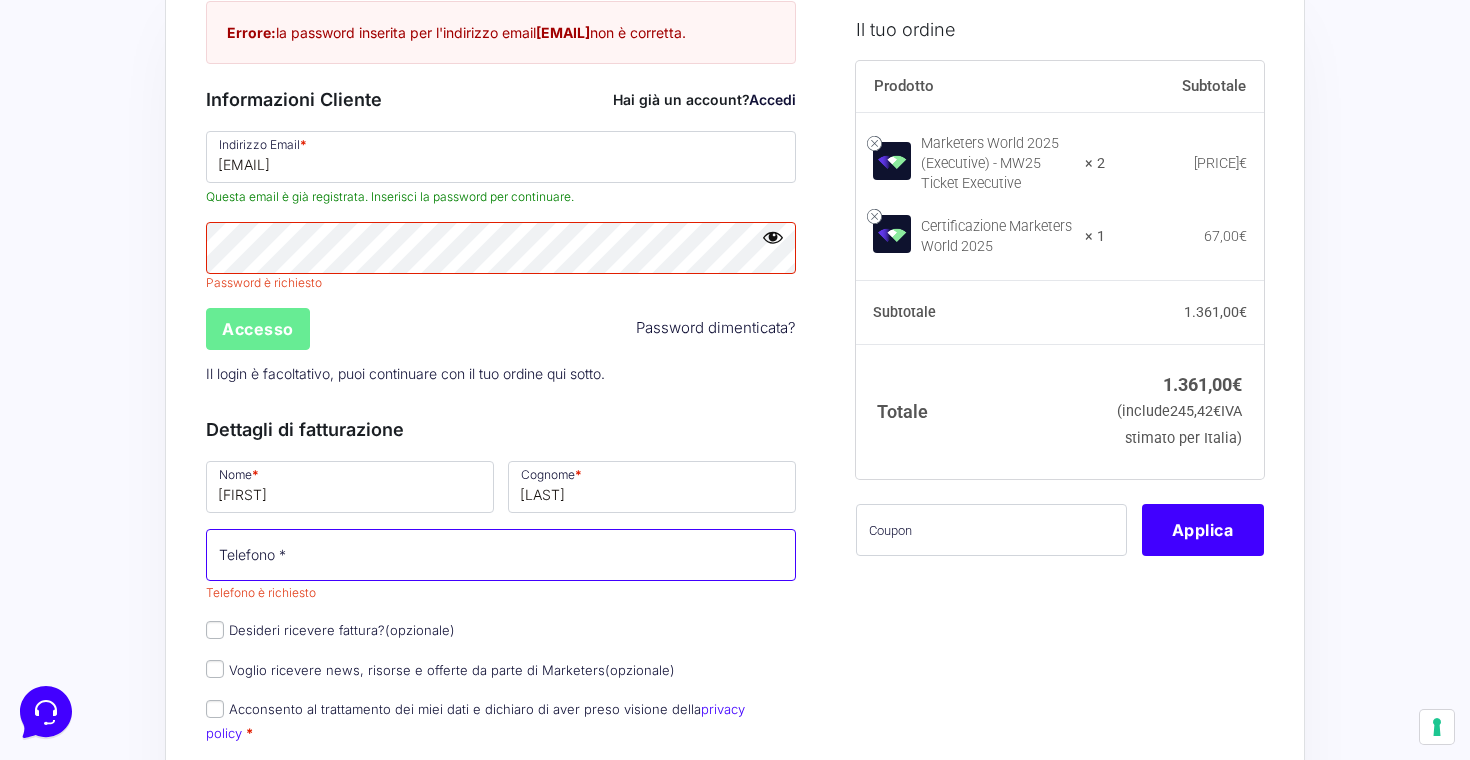 click on "Telefono  *" at bounding box center (501, 555) 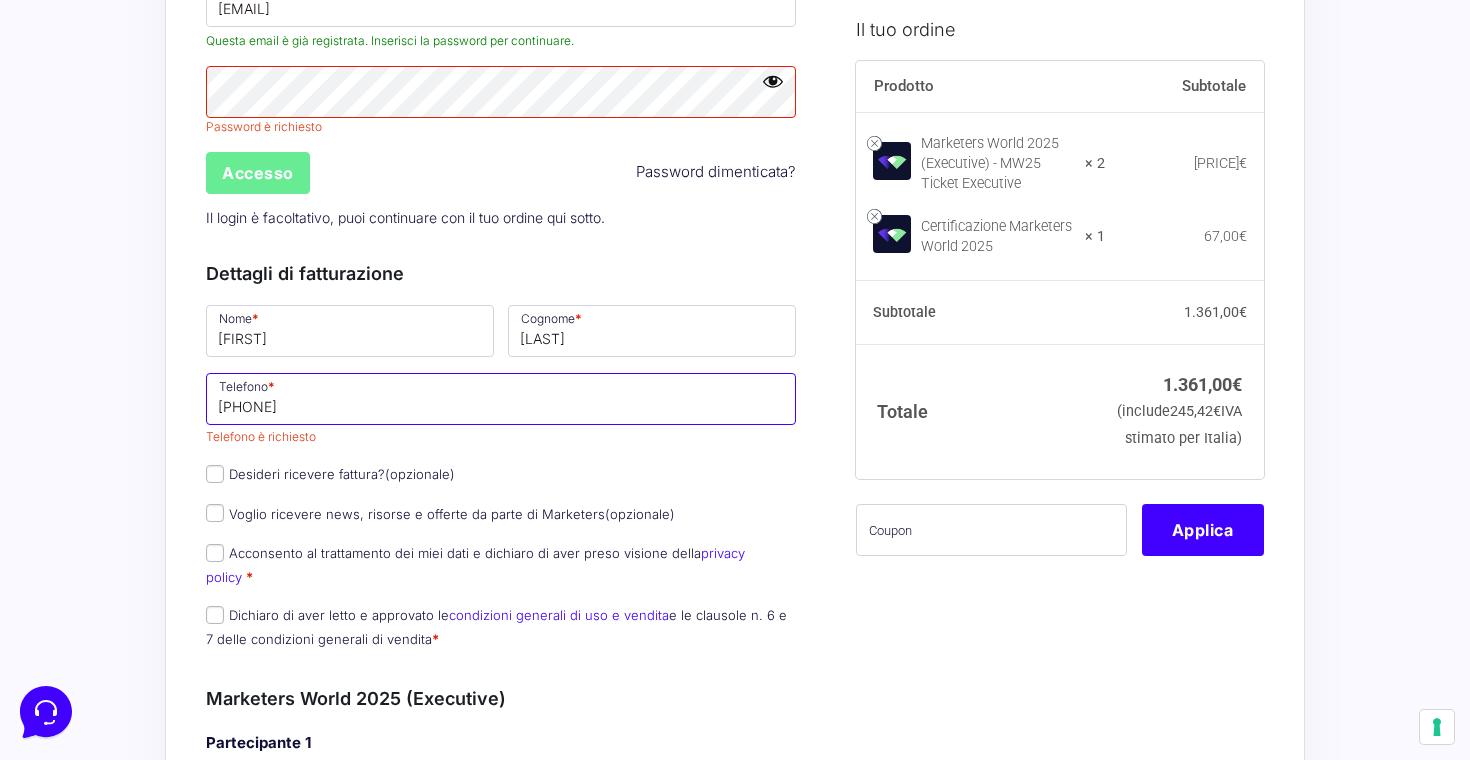 scroll, scrollTop: 454, scrollLeft: 0, axis: vertical 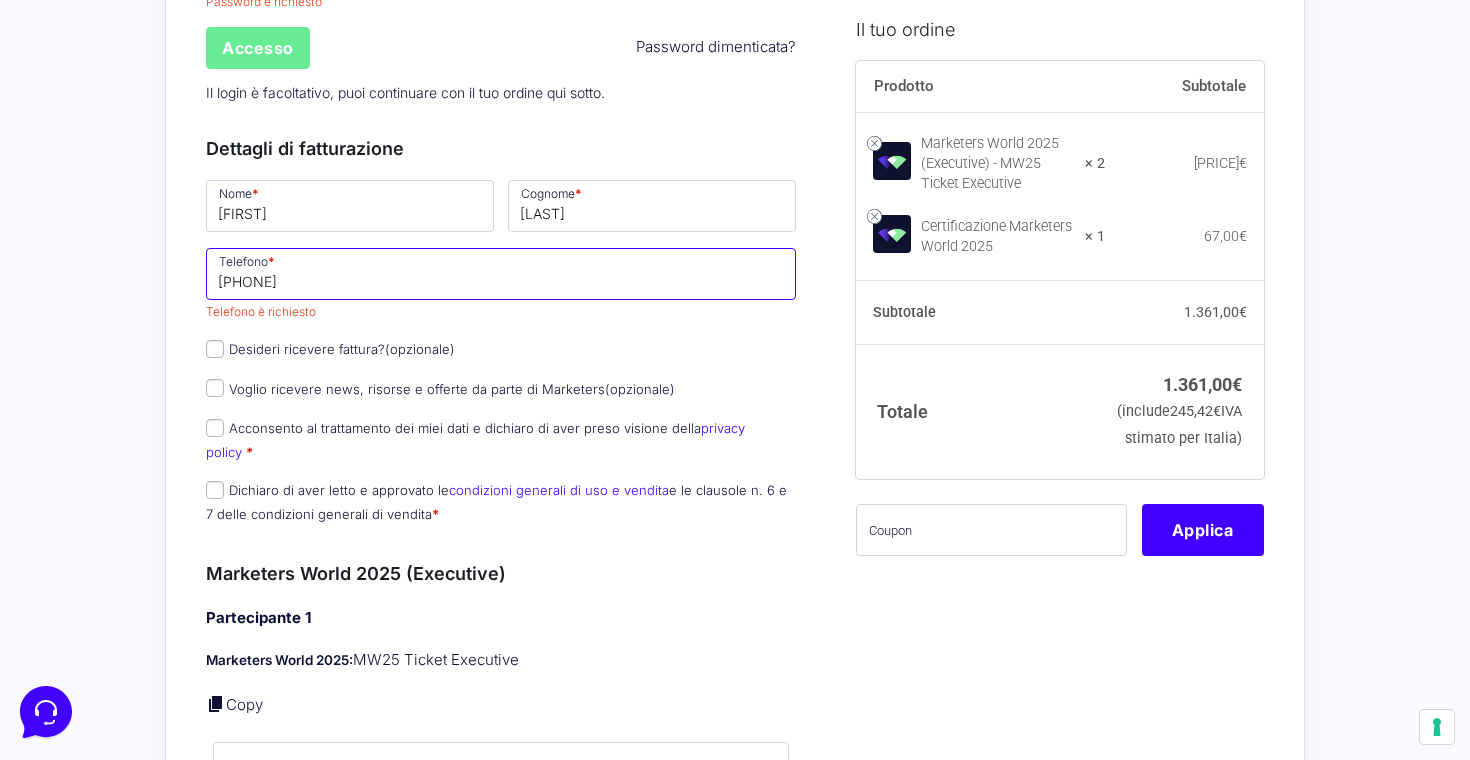 type on "3295529708" 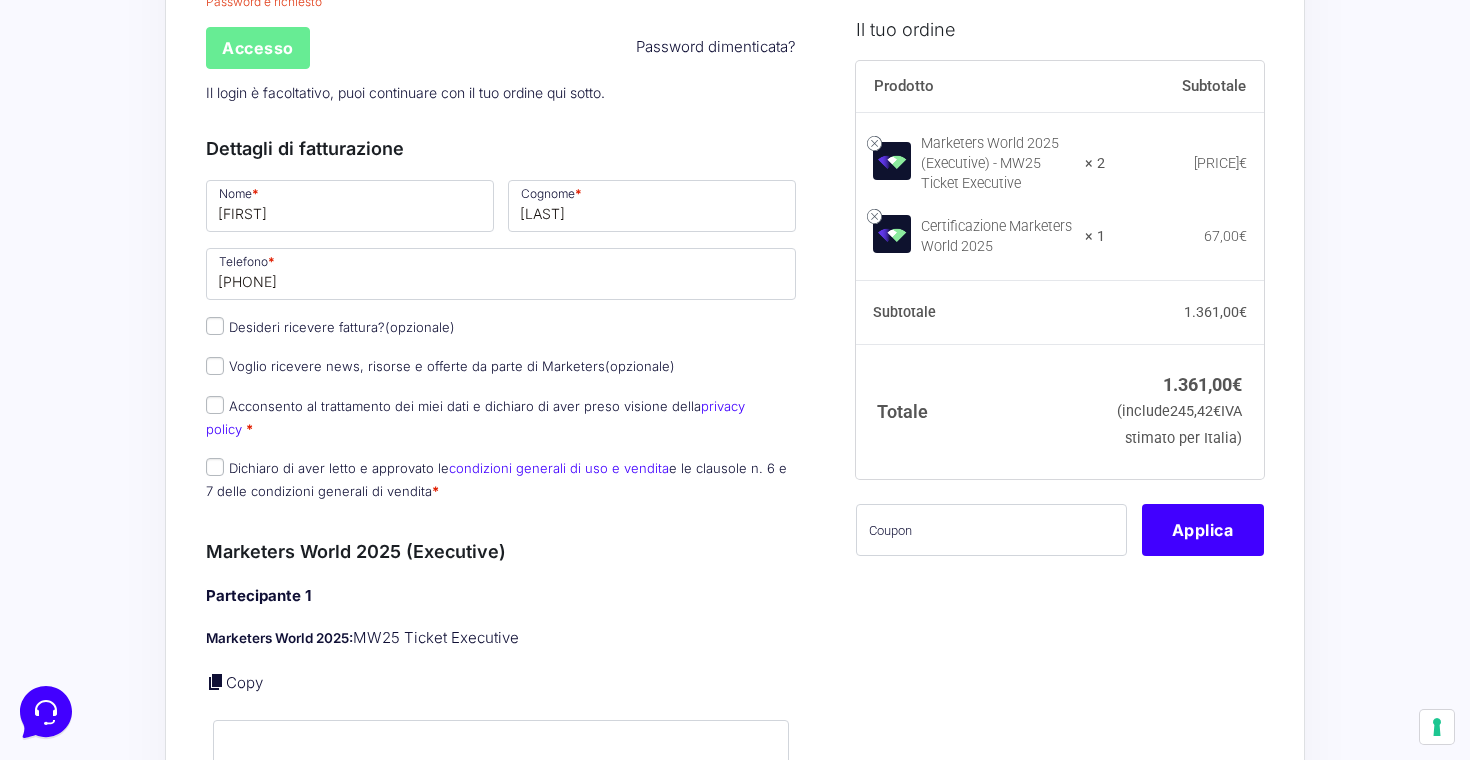 click on "Nome  * giorgio Cognome  * stroppa Telefono  * 3295529708  Desideri ricevere fattura?  (opzionale) Ragione Sociale  * STATO  * Afghanistan Albania Algeria Andorra Angola Anguilla Antartide Antigua e Barbuda Arabia Saudita Argentina Armenia Aruba Australia Austria Azerbaigian Bahamas Bahrein Bangladesh Barbados Belgio Belize Benin Bermuda Bhutan Bielorussia Birmania Bolivia Bosnia ed Erzegovina Botswana Brasile Brunei Bulgaria Burkina Faso Burundi Cambogia Camerun Canada Capo Verde Ciad Cile Cina Cipro Città del Vaticano Colombia Comore Corea del Nord Corea del Sud Costa d'Avorio Costa Rica Croazia Cuba Curaçao Danimarca Dominica Ecuador Egitto El Salvador Emirati Arabi Uniti Eritrea Estonia Etiopia Figi Filippine Finlandia Francia Gabon Gambia Georgia Georgia del Sud e Isole Sandwich Australi Germania Ghana Giamaica Giappone Gibilterra Gibuti Giordania Grecia Grenada Groenlandia Guadalupa Guam Guatemala Guernsey Guinea Guinea-Bissau Guinea Equatoriale Guyana Guyana francese Haiti Honduras India *" at bounding box center [501, 346] 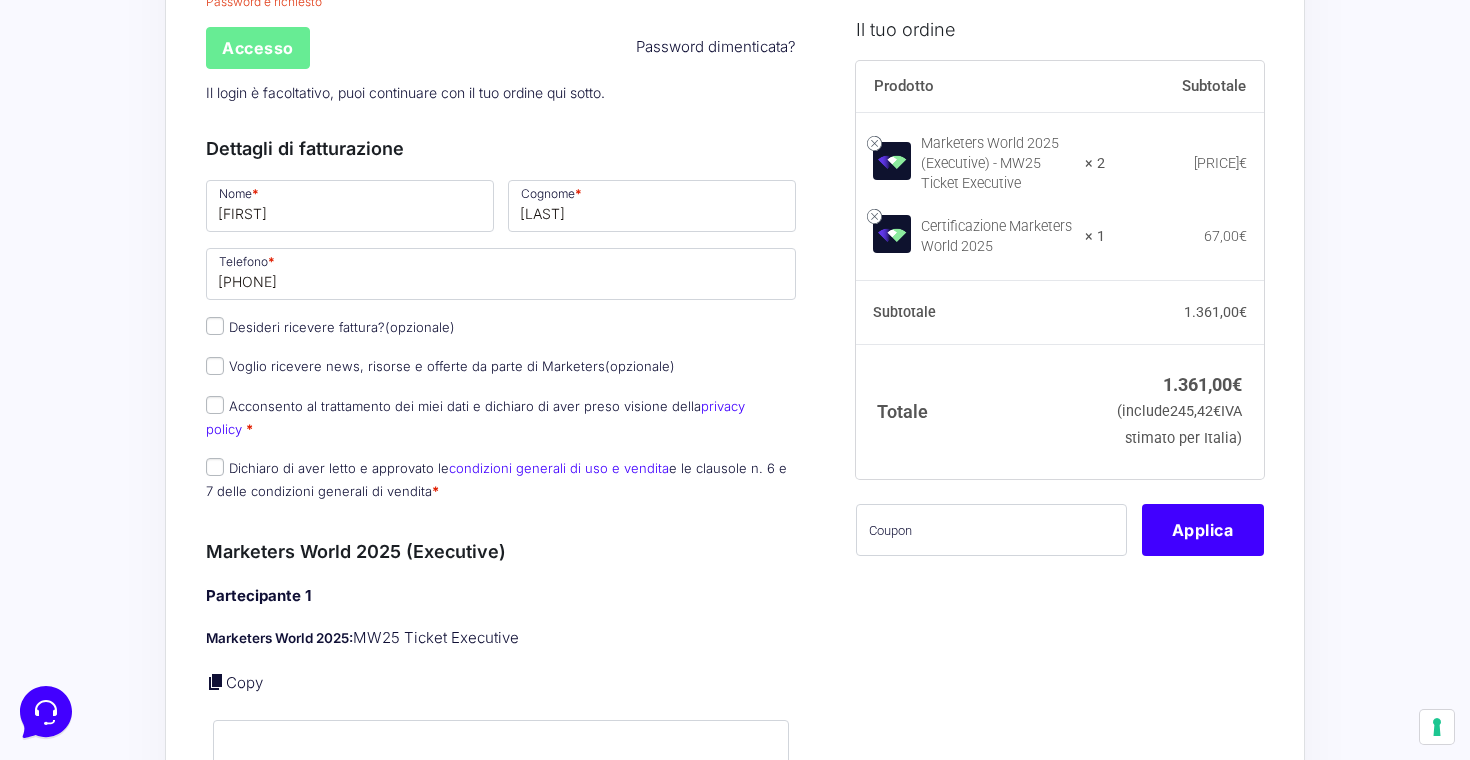 click on "Acconsento al trattamento dei miei dati e dichiaro di aver preso visione della  privacy policy   *" at bounding box center [215, 405] 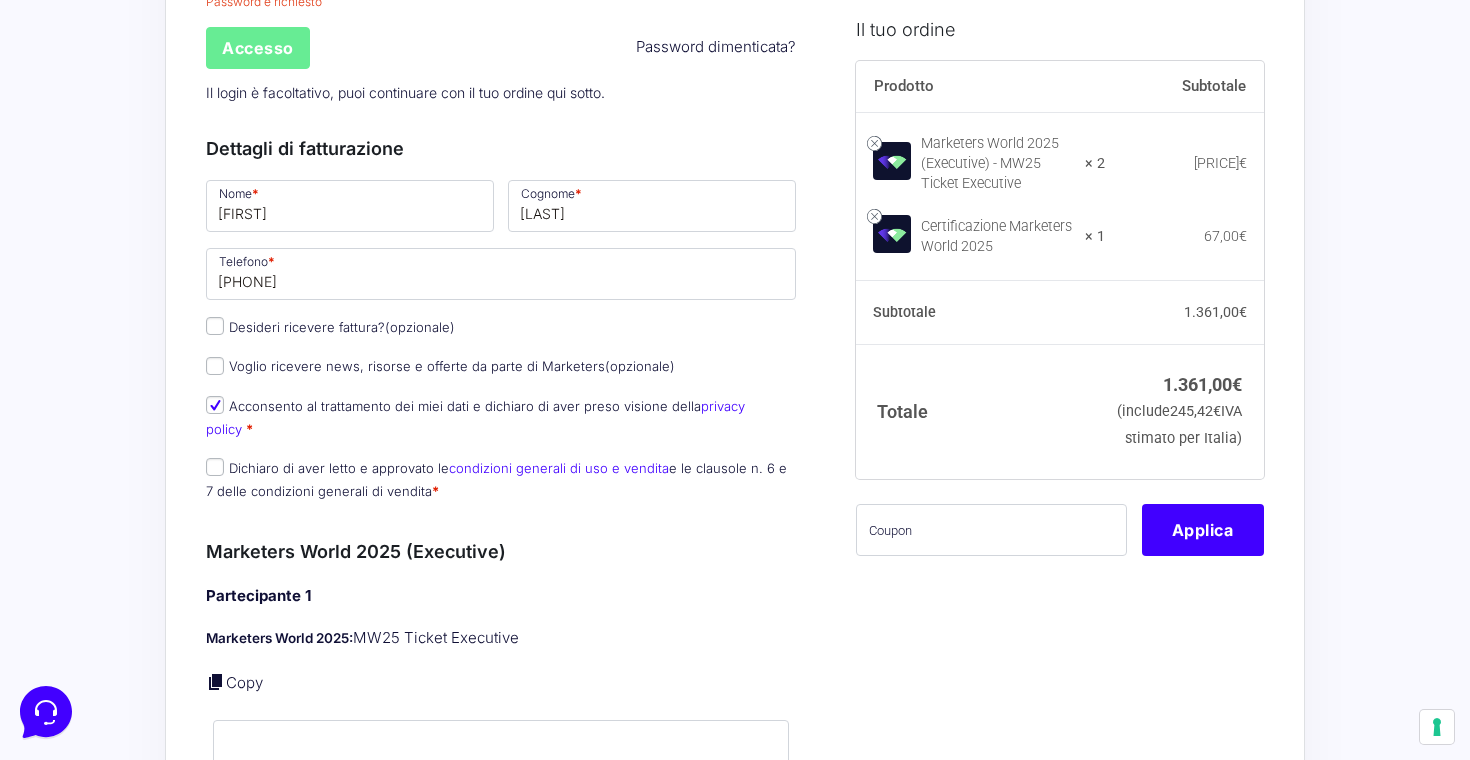 click on "Dichiaro di aver letto e approvato le  condizioni generali di uso e vendita  e le clausole n. 6 e 7 delle condizioni generali di vendita  *" at bounding box center (215, 467) 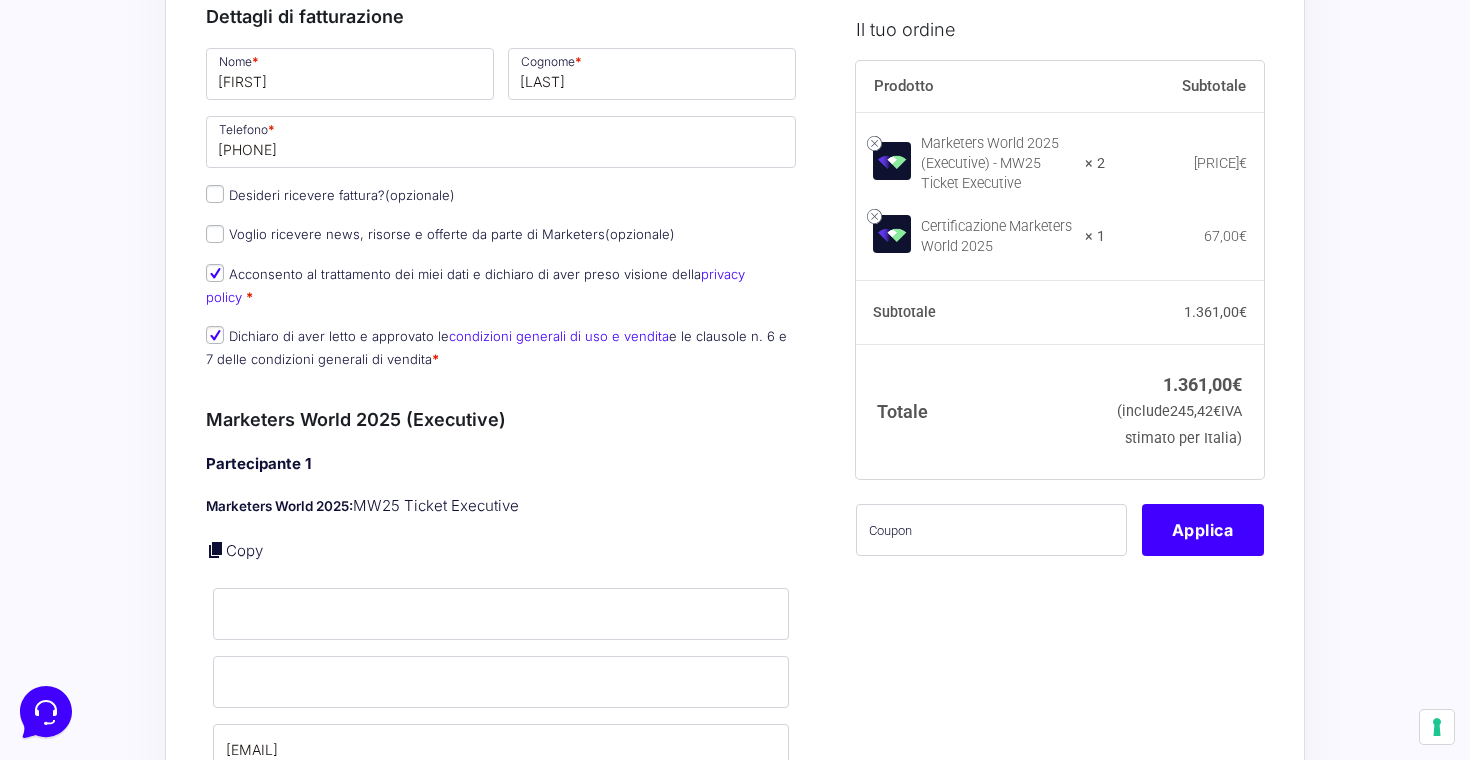 scroll, scrollTop: 587, scrollLeft: 0, axis: vertical 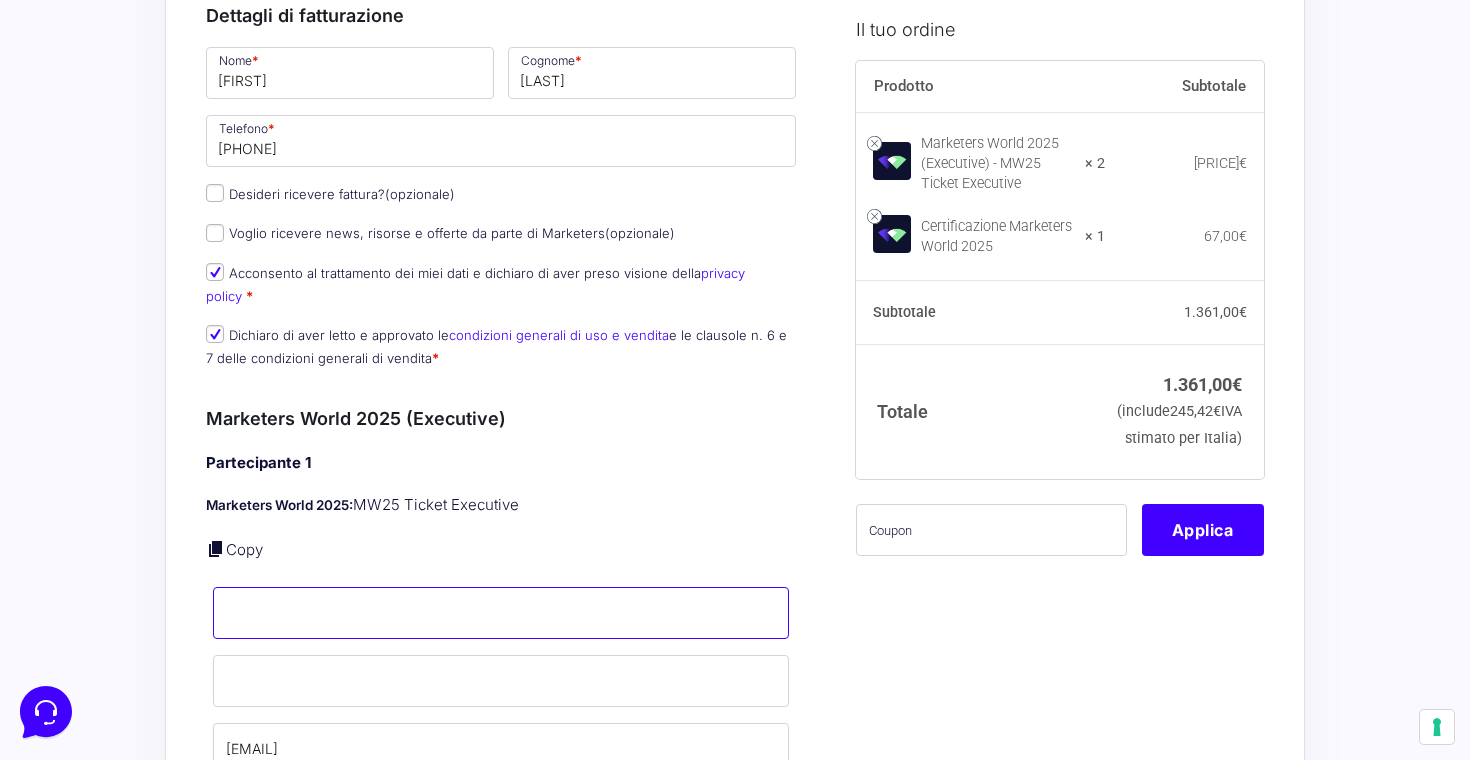 click on "Nome  *" at bounding box center (501, 613) 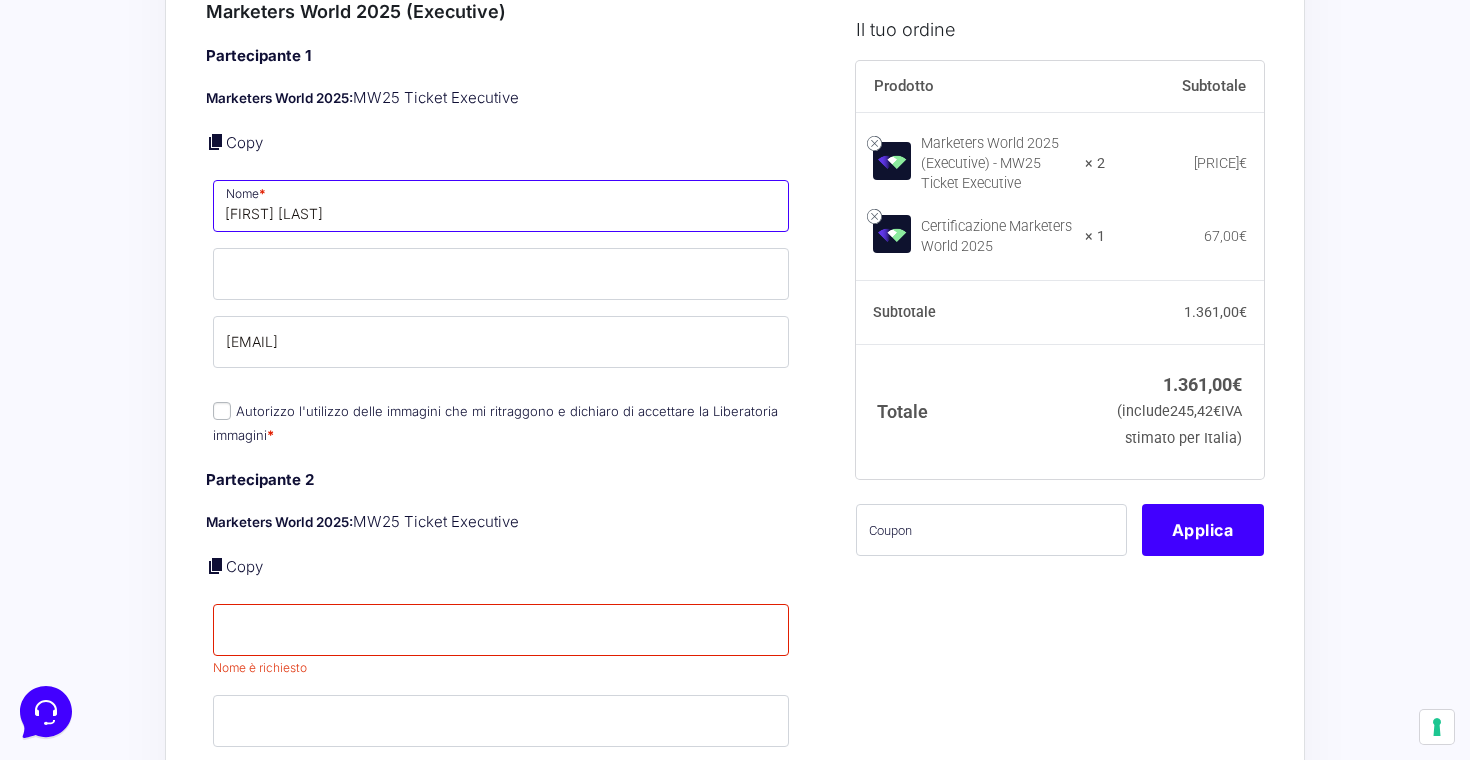 scroll, scrollTop: 996, scrollLeft: 0, axis: vertical 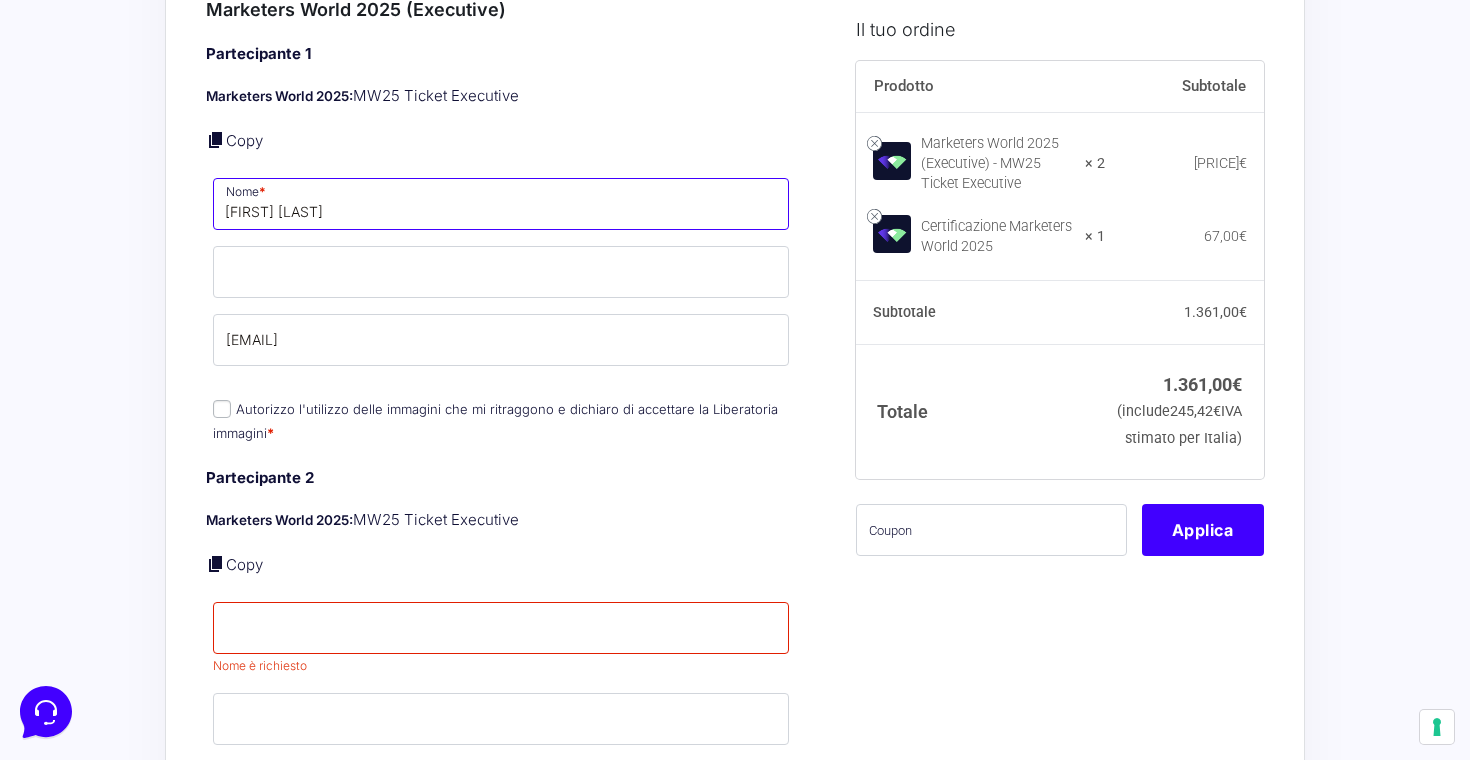 type on "Giorgio Stroppa" 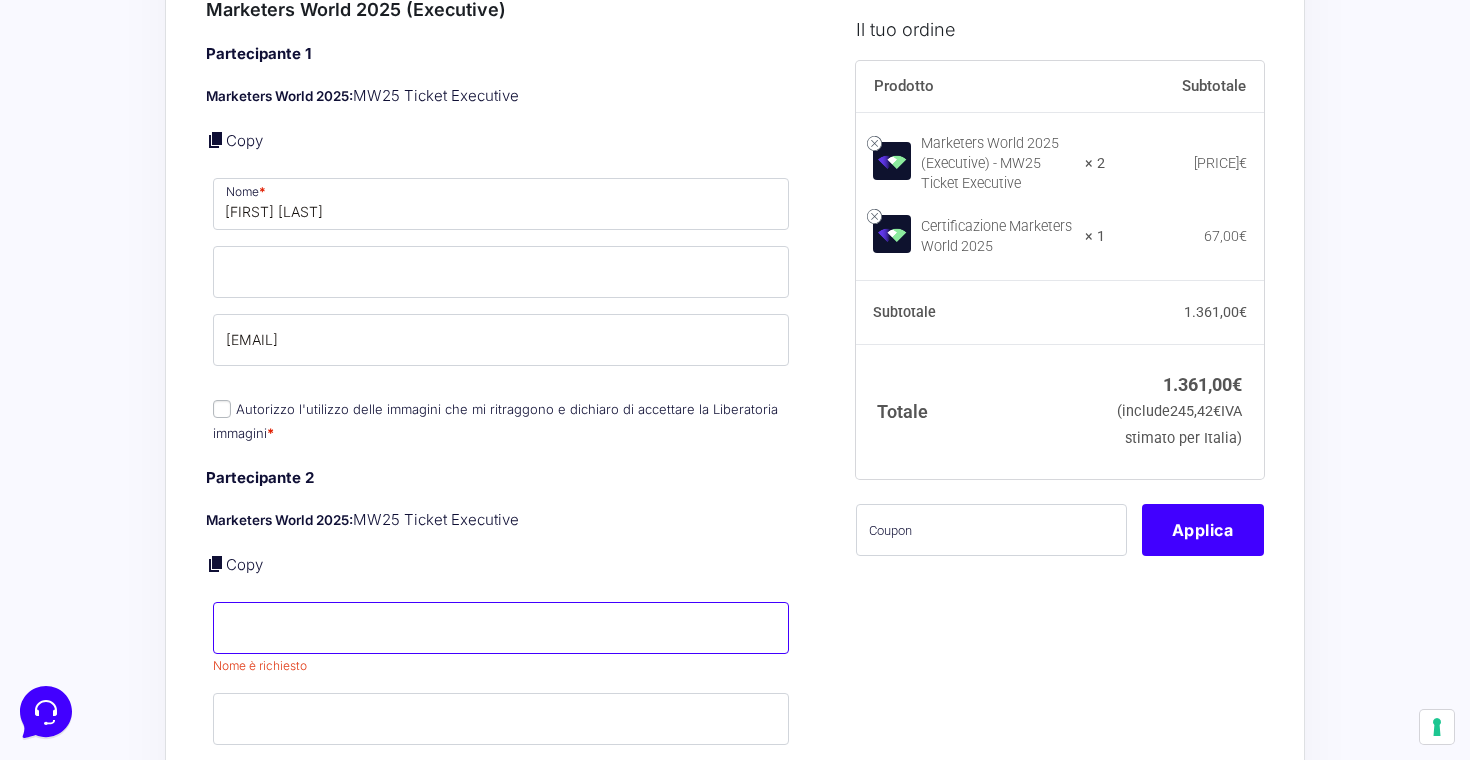 click on "Nome  *" at bounding box center [501, 628] 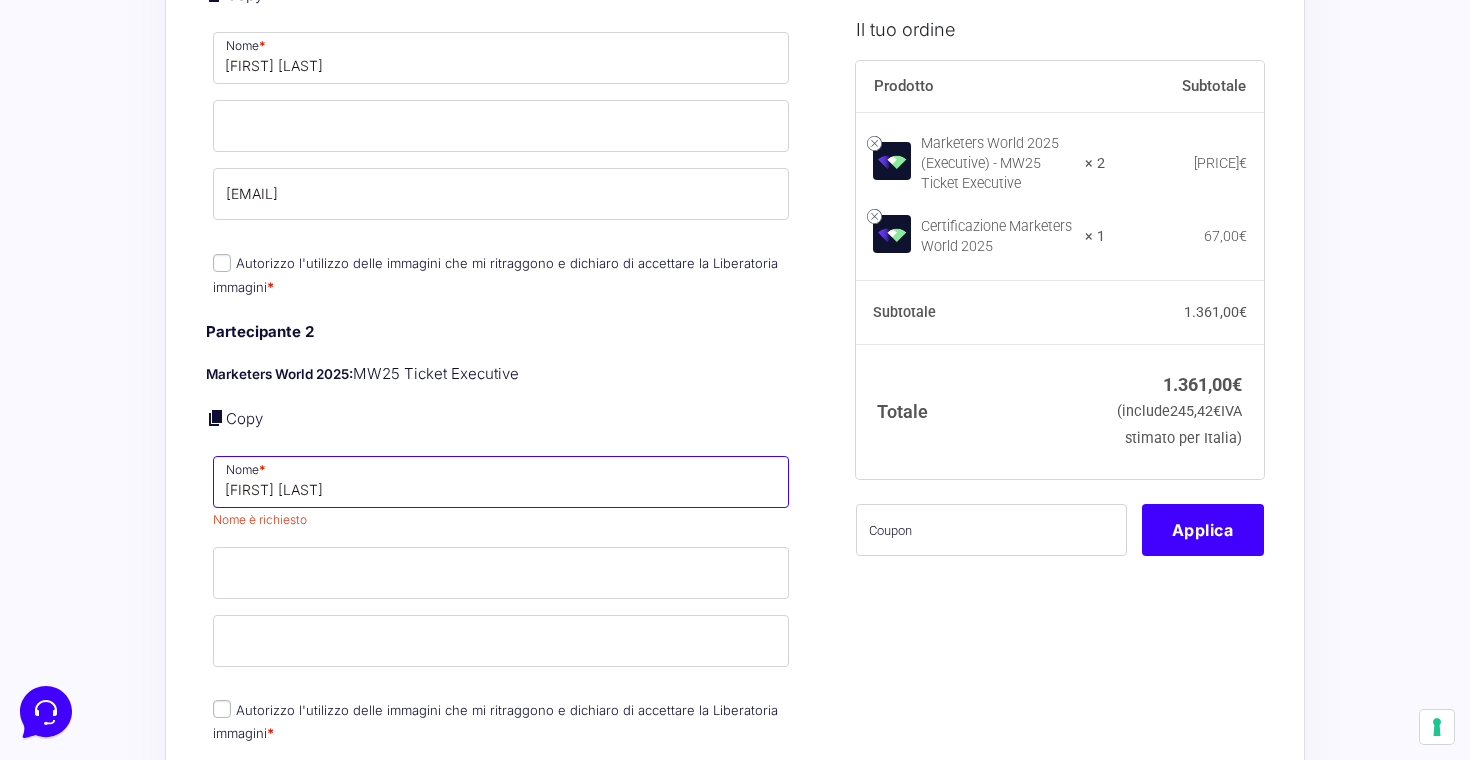 scroll, scrollTop: 1177, scrollLeft: 0, axis: vertical 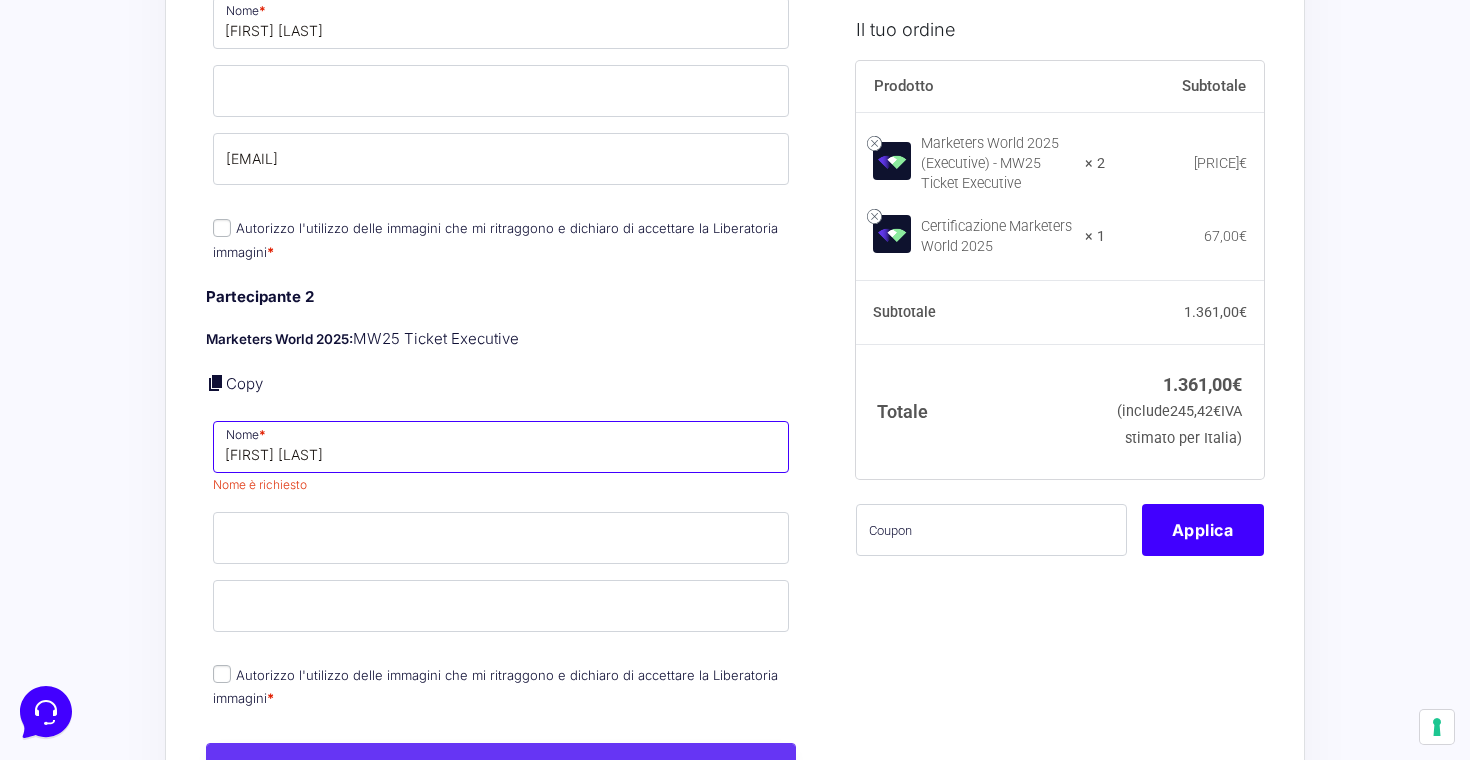 drag, startPoint x: 355, startPoint y: 449, endPoint x: 281, endPoint y: 450, distance: 74.00676 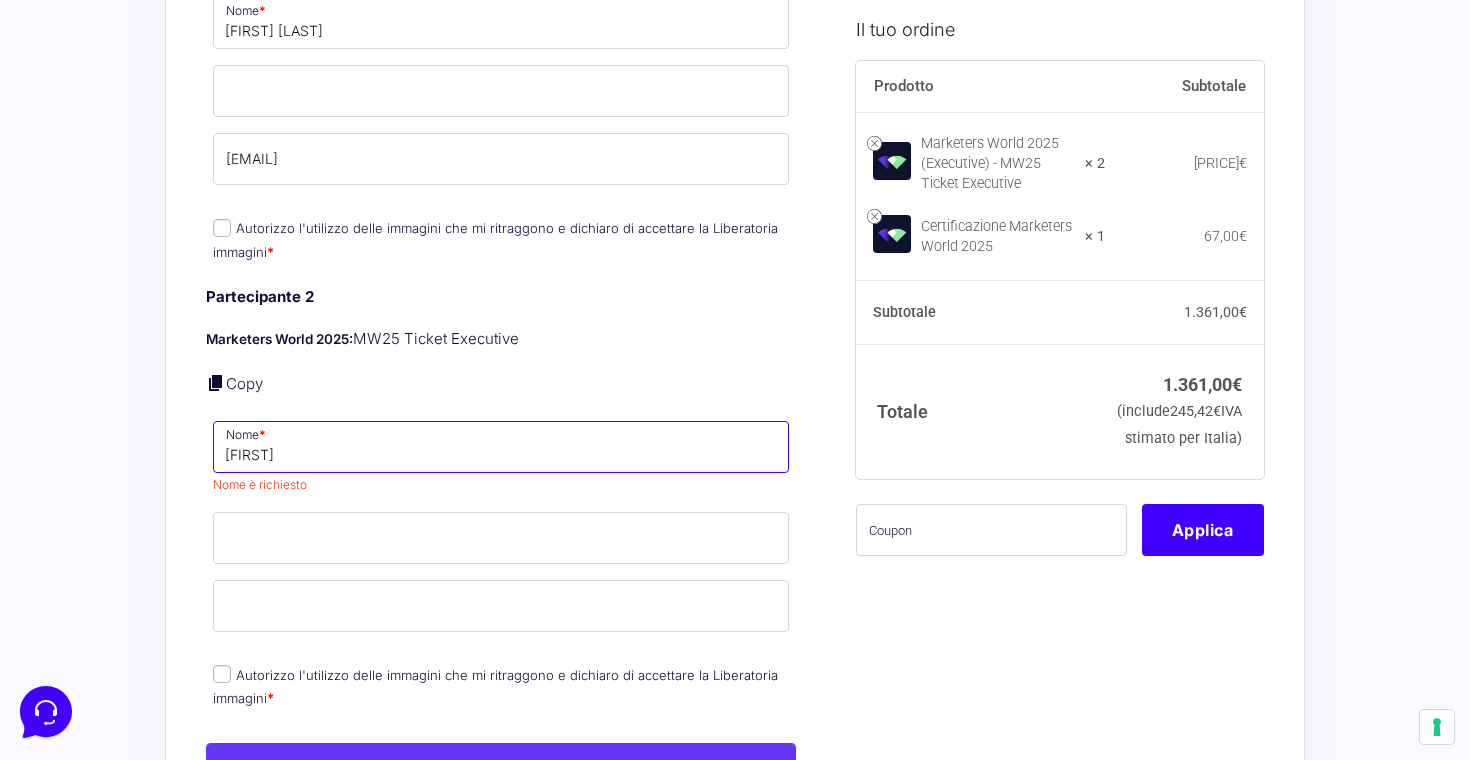 type on "Melissa" 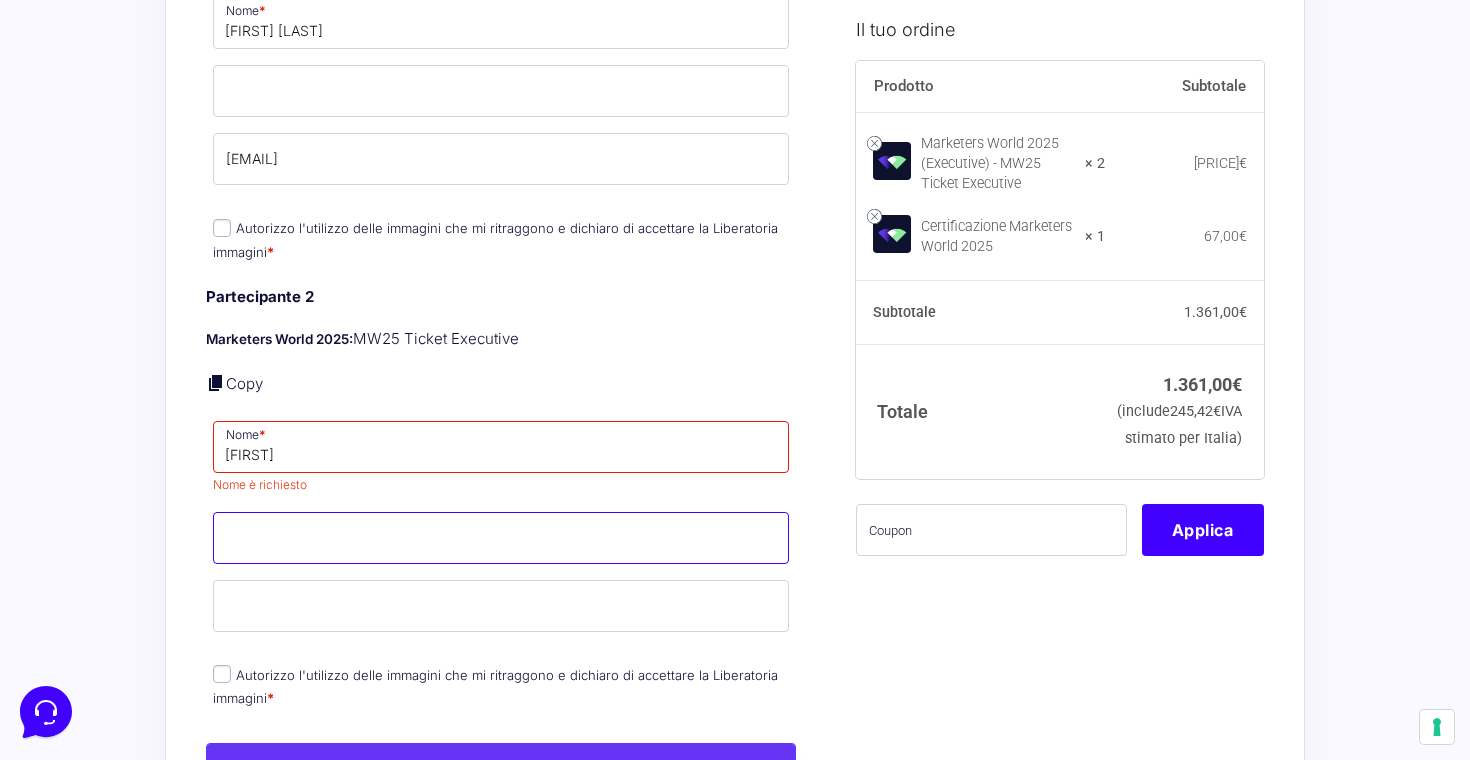 click on "Partecipante 2 Marketers World 2025:  MW25 Ticket Executive Copy Nome  * Melissa Nome è richiesto Cognome  * Email  *
Autorizzo l'utilizzo delle immagini che mi ritraggono e dichiaro di accettare la Liberatoria immagini  *" at bounding box center (501, 499) 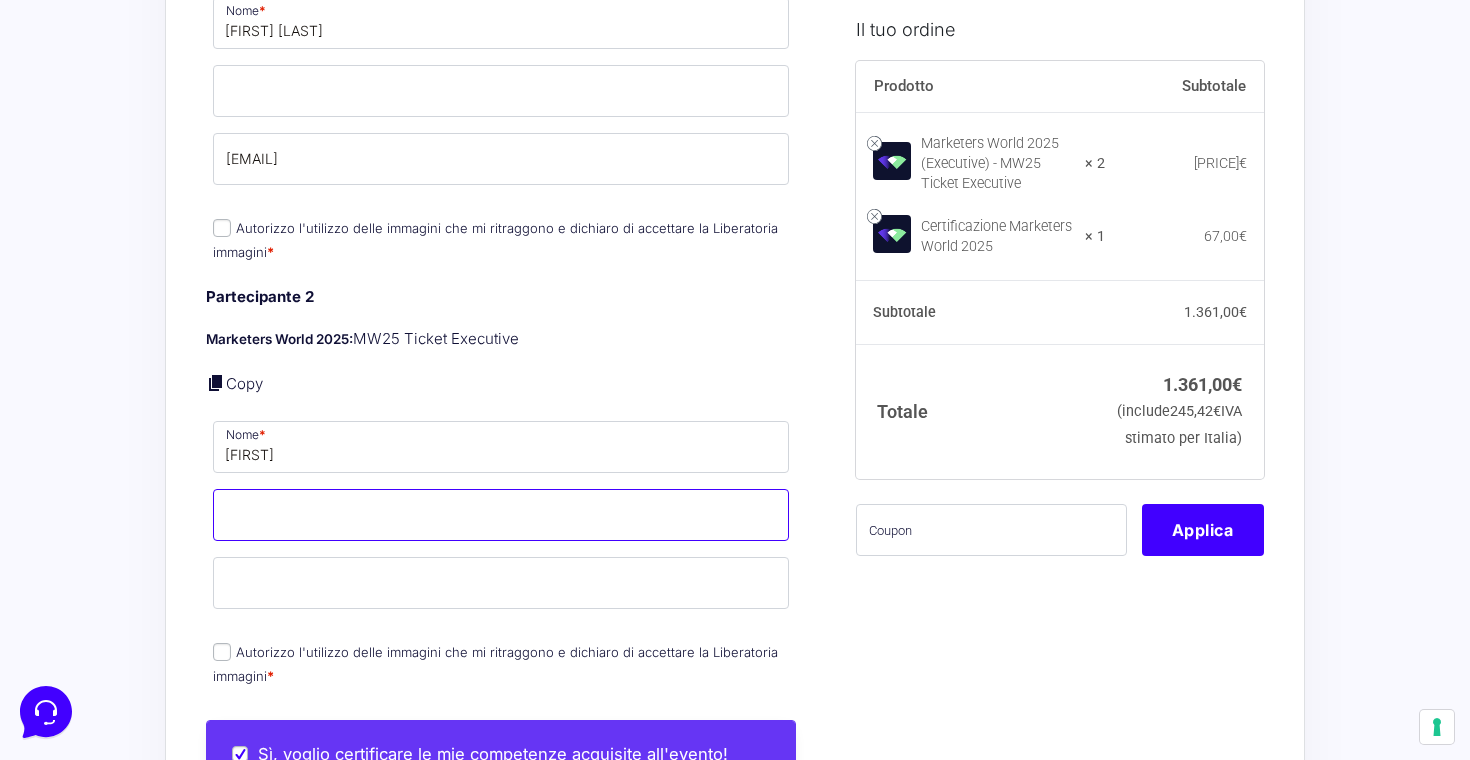 scroll, scrollTop: 625, scrollLeft: 0, axis: vertical 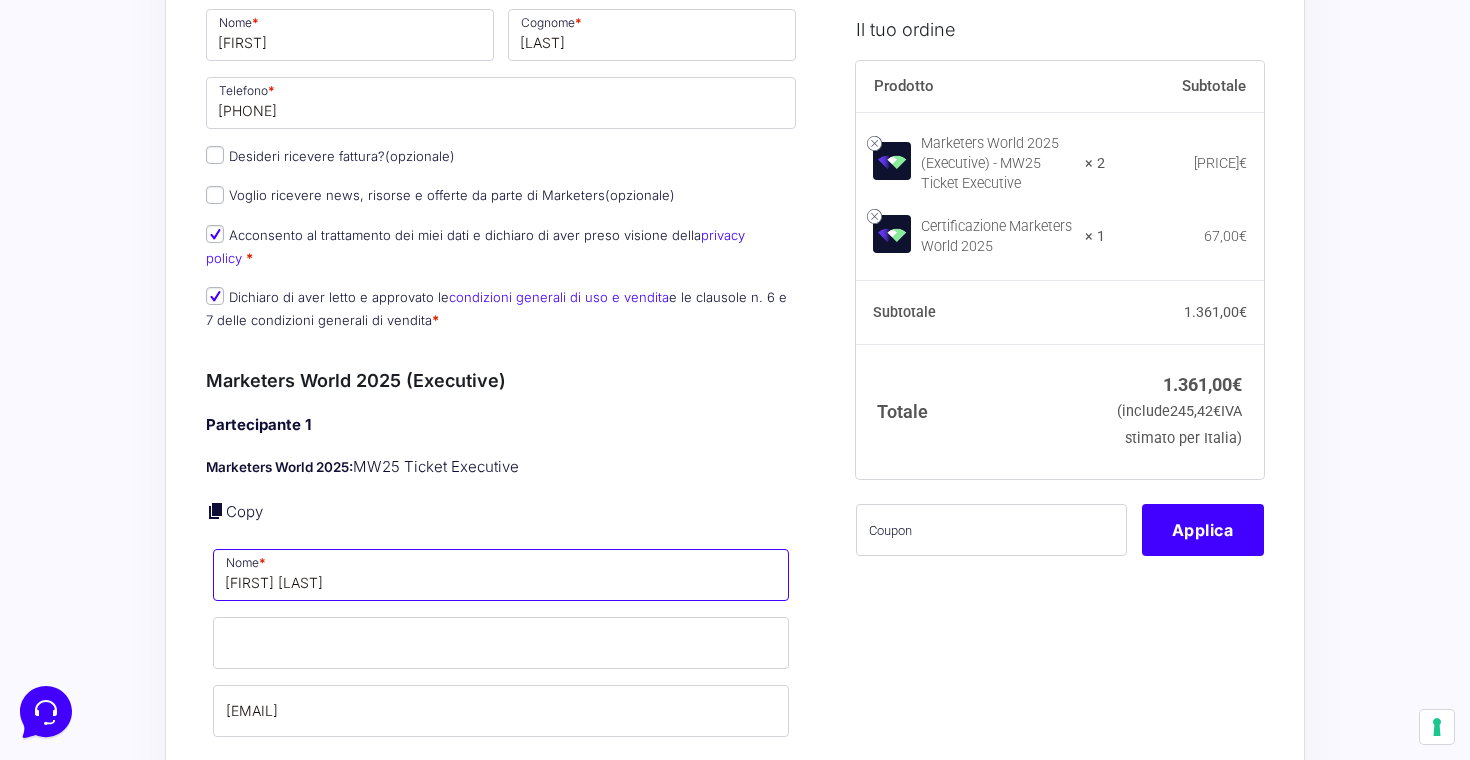 drag, startPoint x: 355, startPoint y: 593, endPoint x: 279, endPoint y: 584, distance: 76.53104 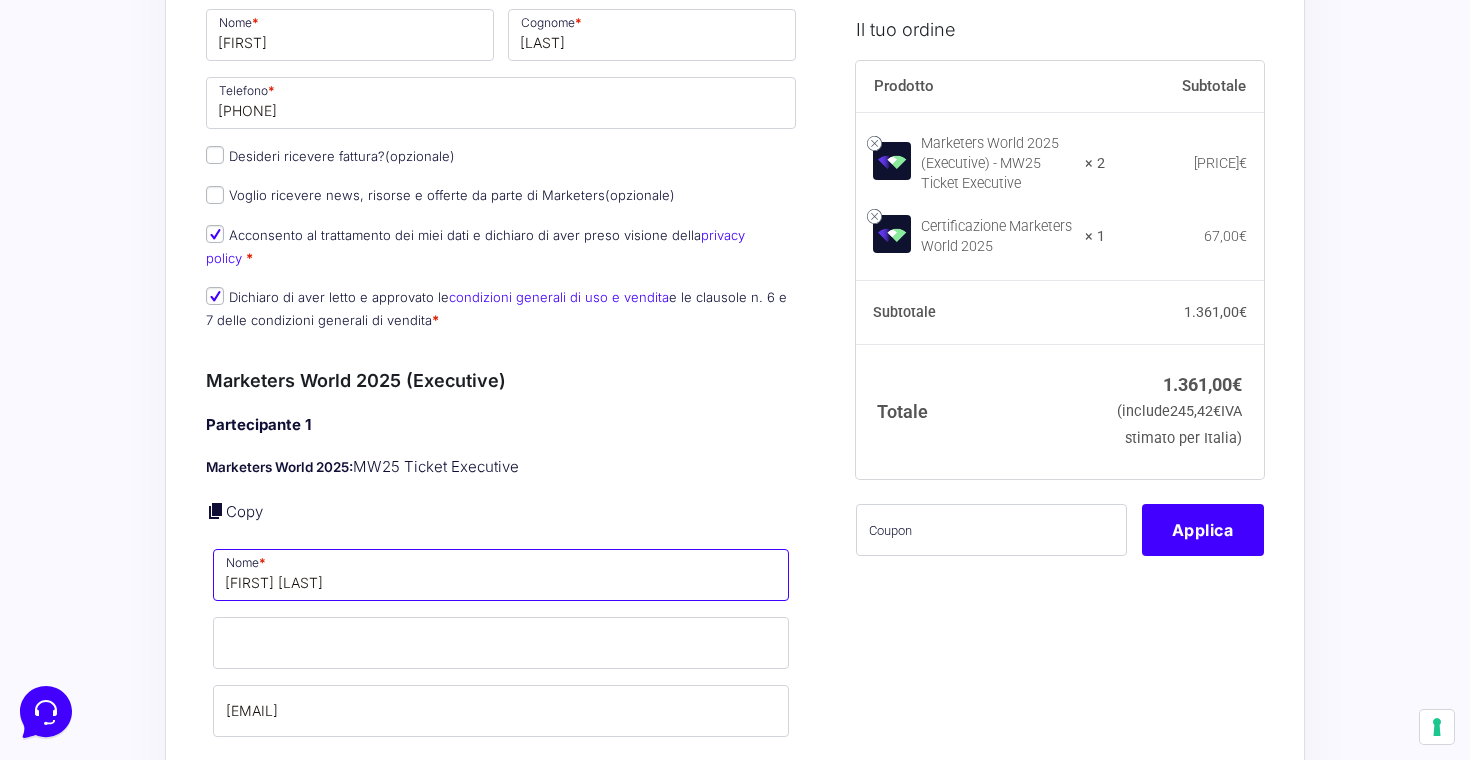 click on "Giorgio Stroppa" at bounding box center (501, 575) 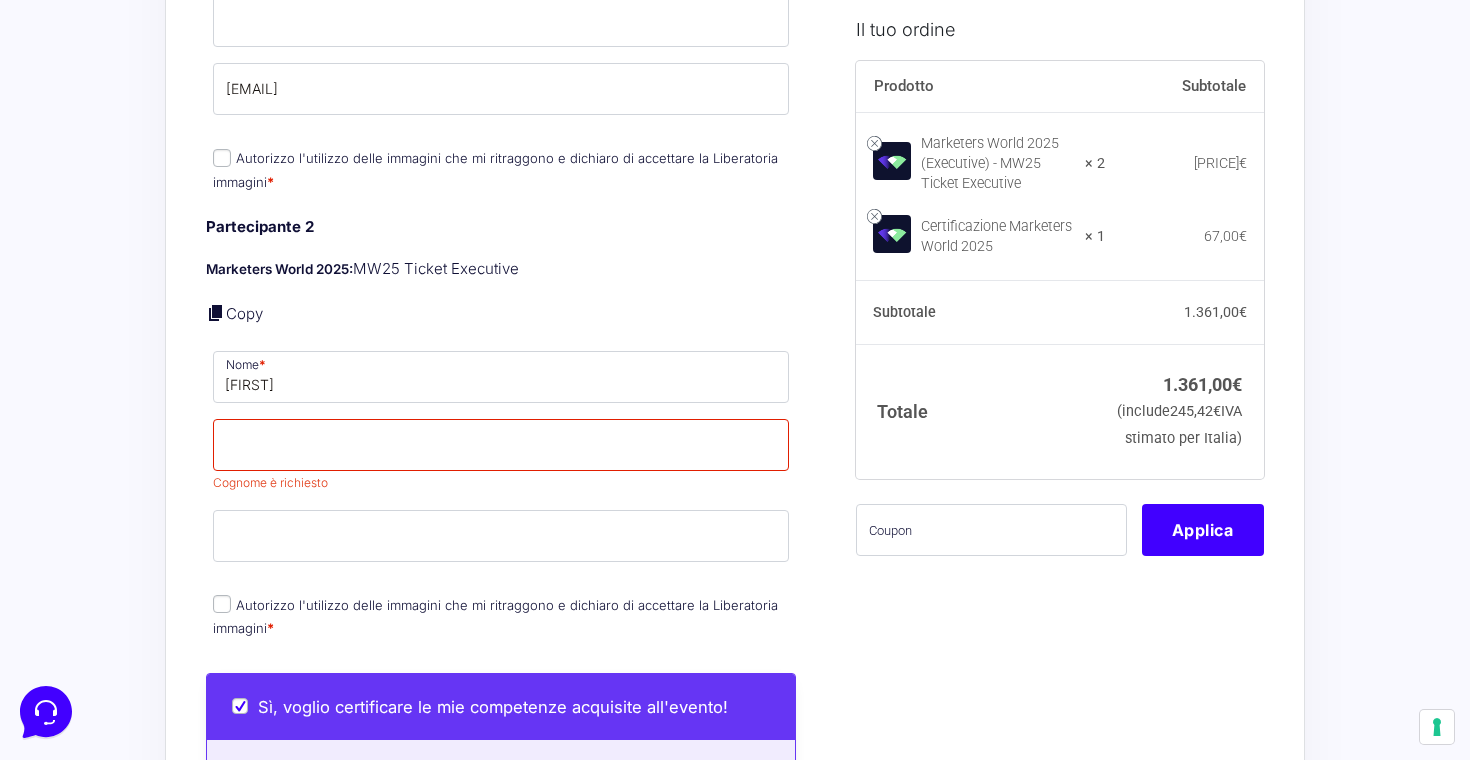 scroll, scrollTop: 1247, scrollLeft: 0, axis: vertical 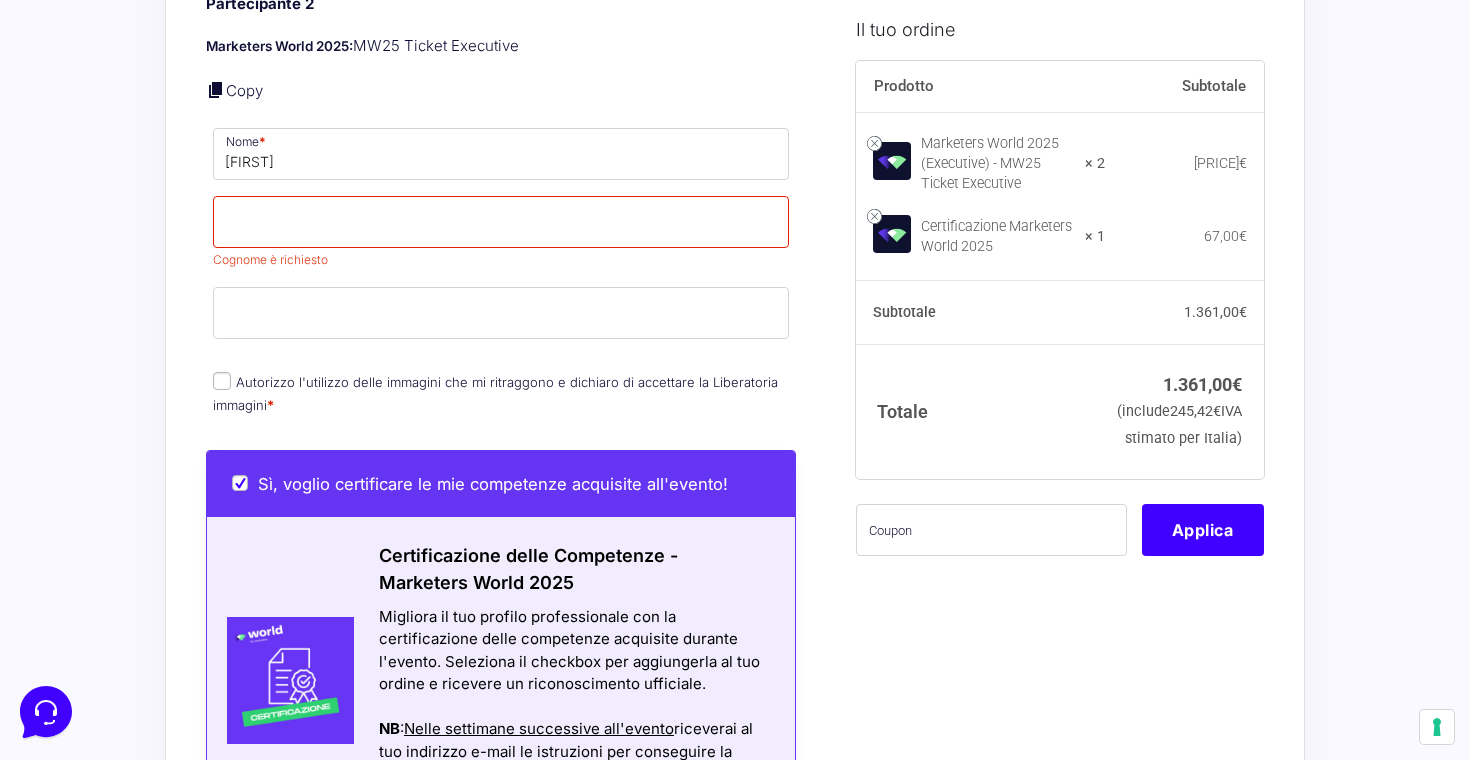 type on "Giorgio" 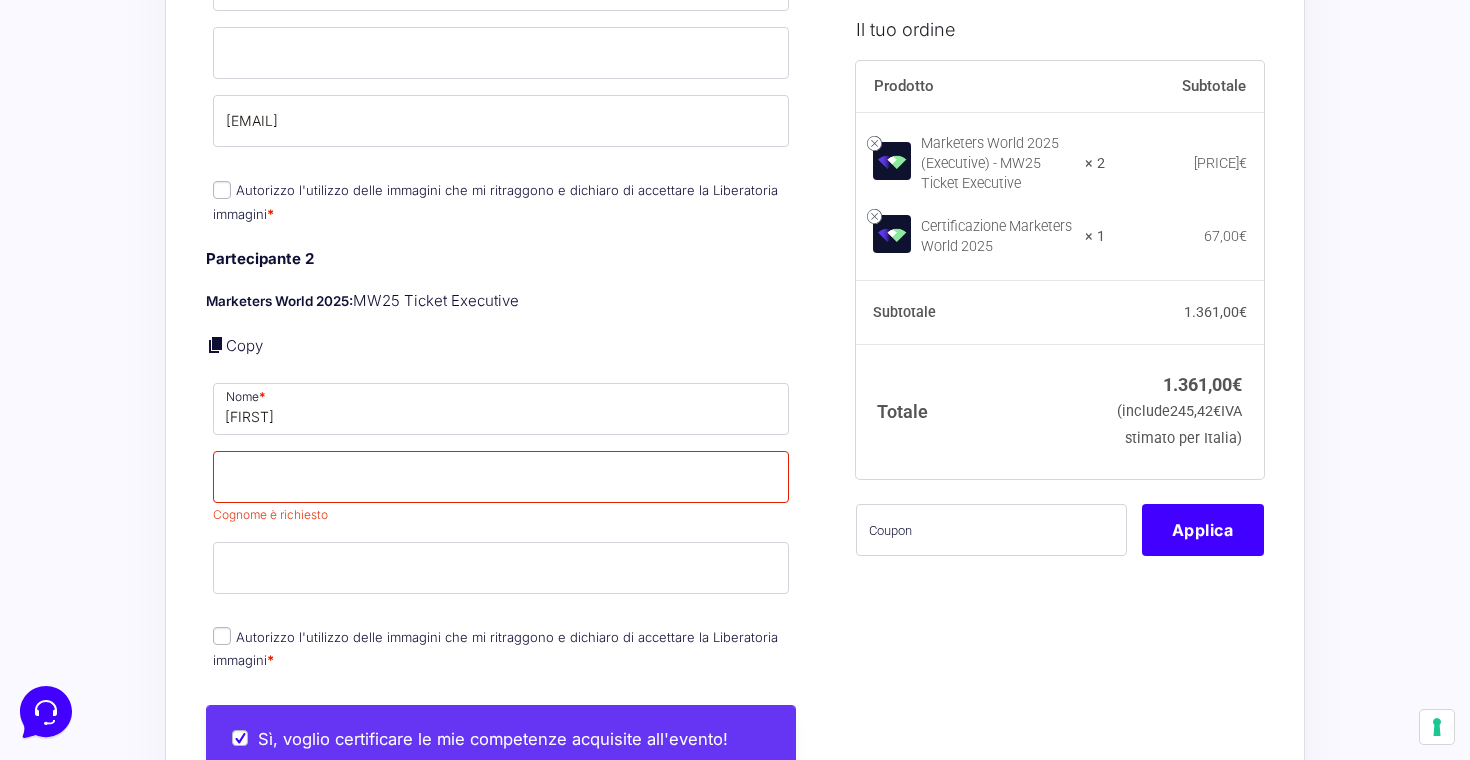 scroll, scrollTop: 1216, scrollLeft: 0, axis: vertical 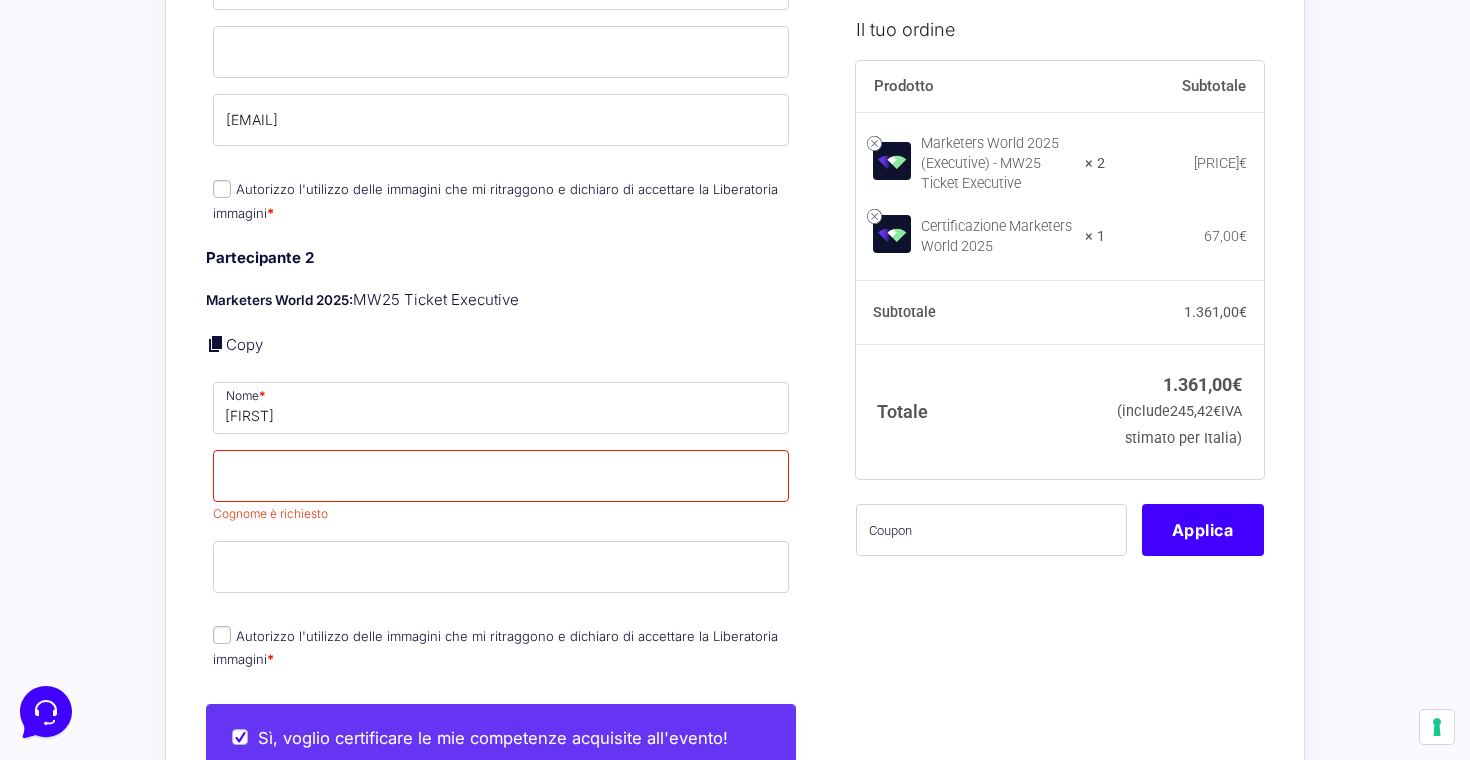 click at bounding box center (501, 609) 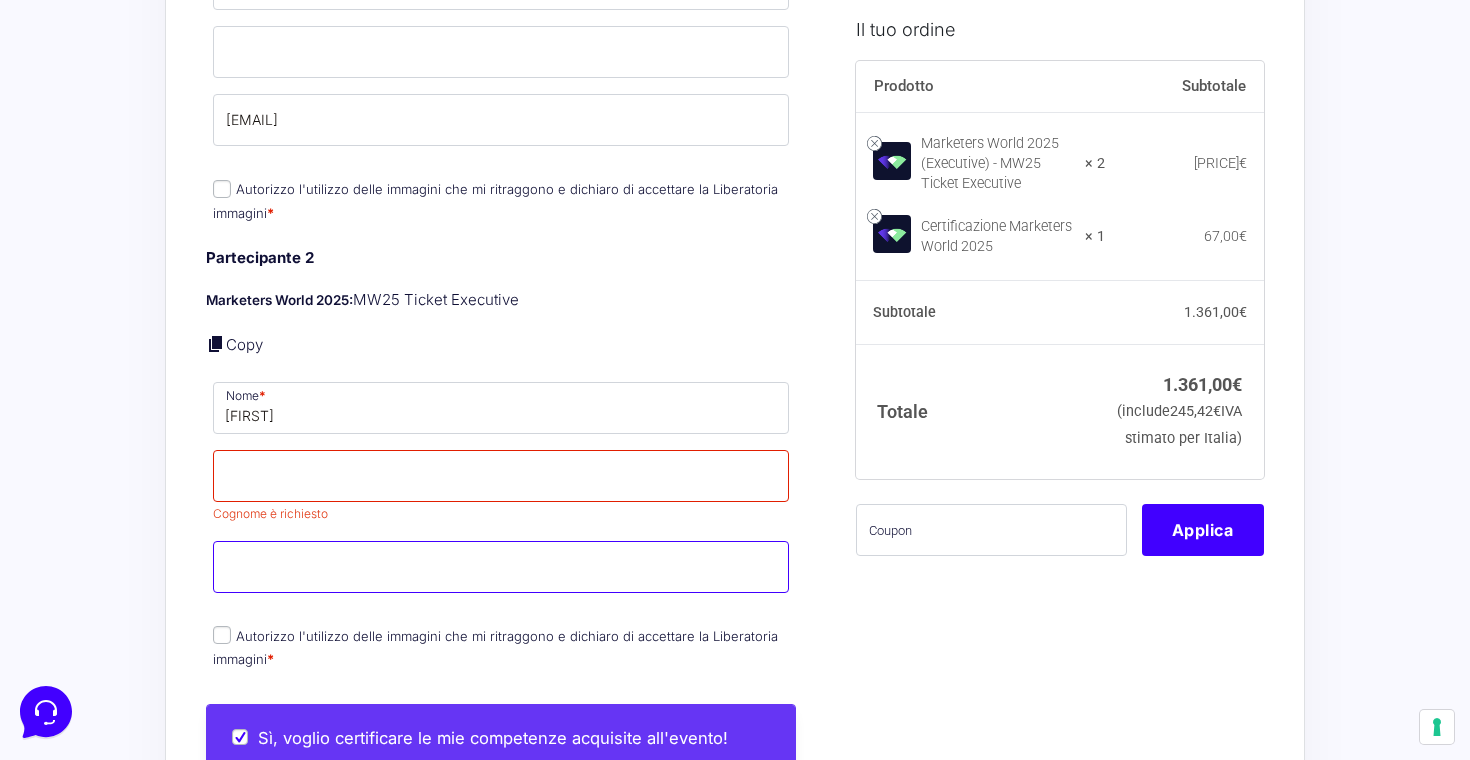 click on "Email  *" at bounding box center [501, 567] 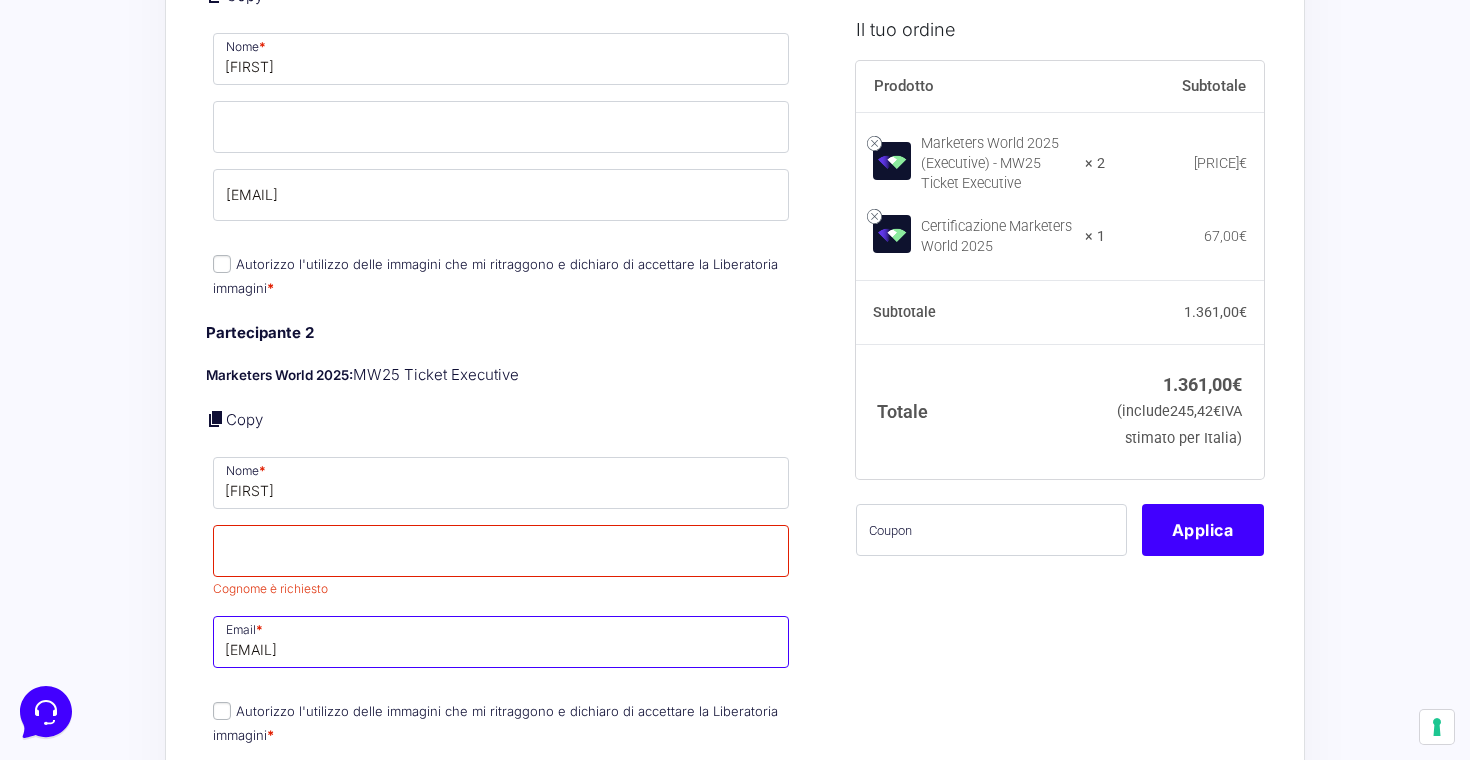 scroll, scrollTop: 1112, scrollLeft: 0, axis: vertical 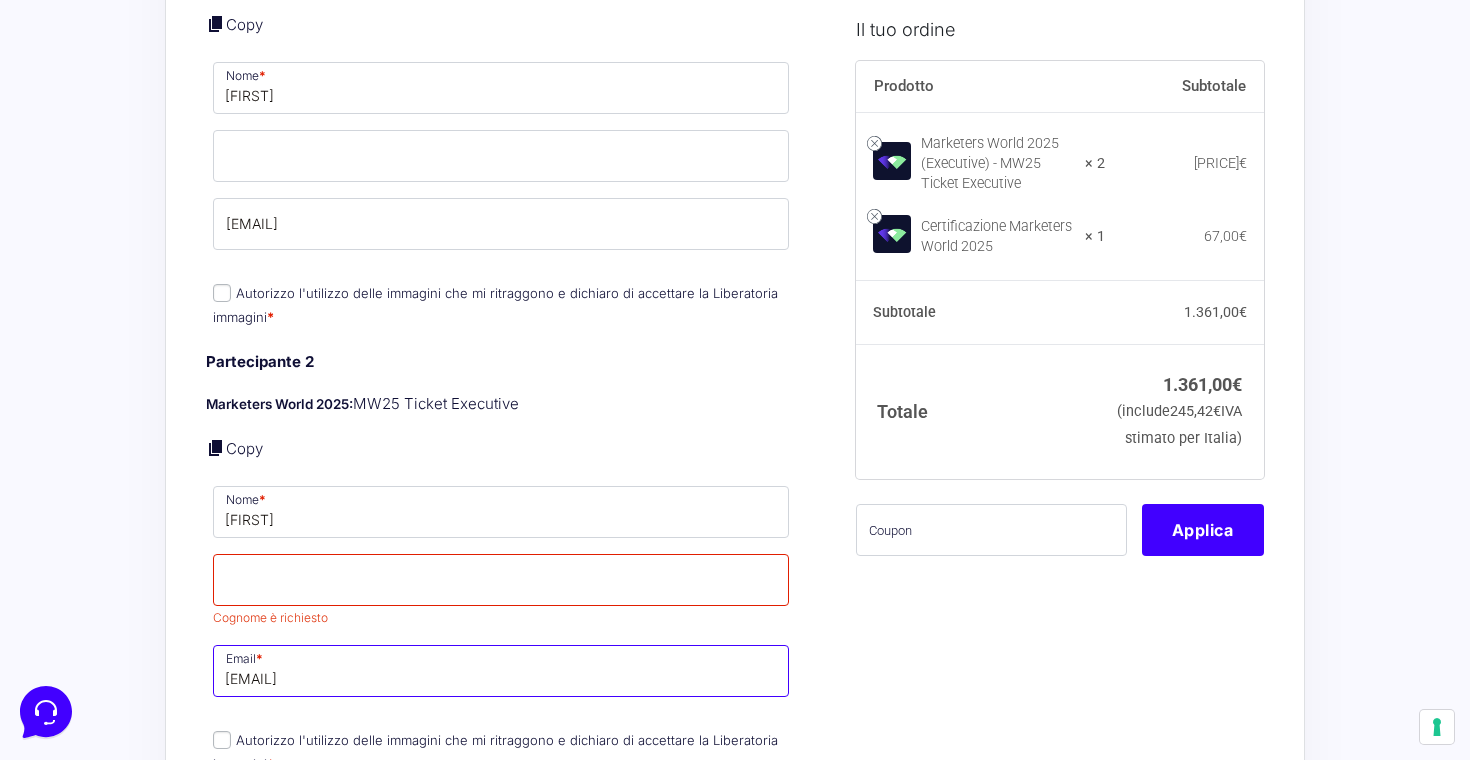 type on "suffrittimelissa@icloud.com" 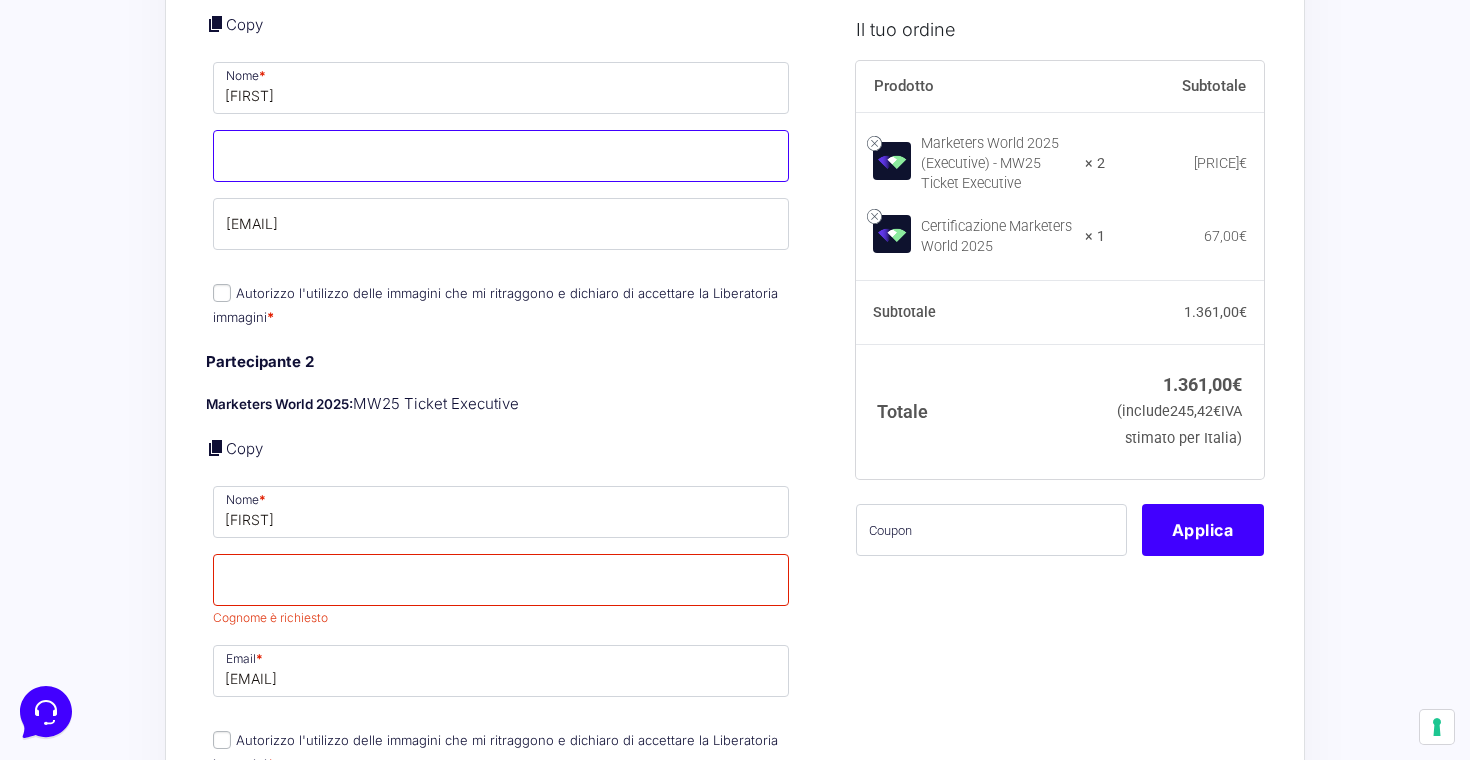 click on "Cognome  *" at bounding box center [501, 156] 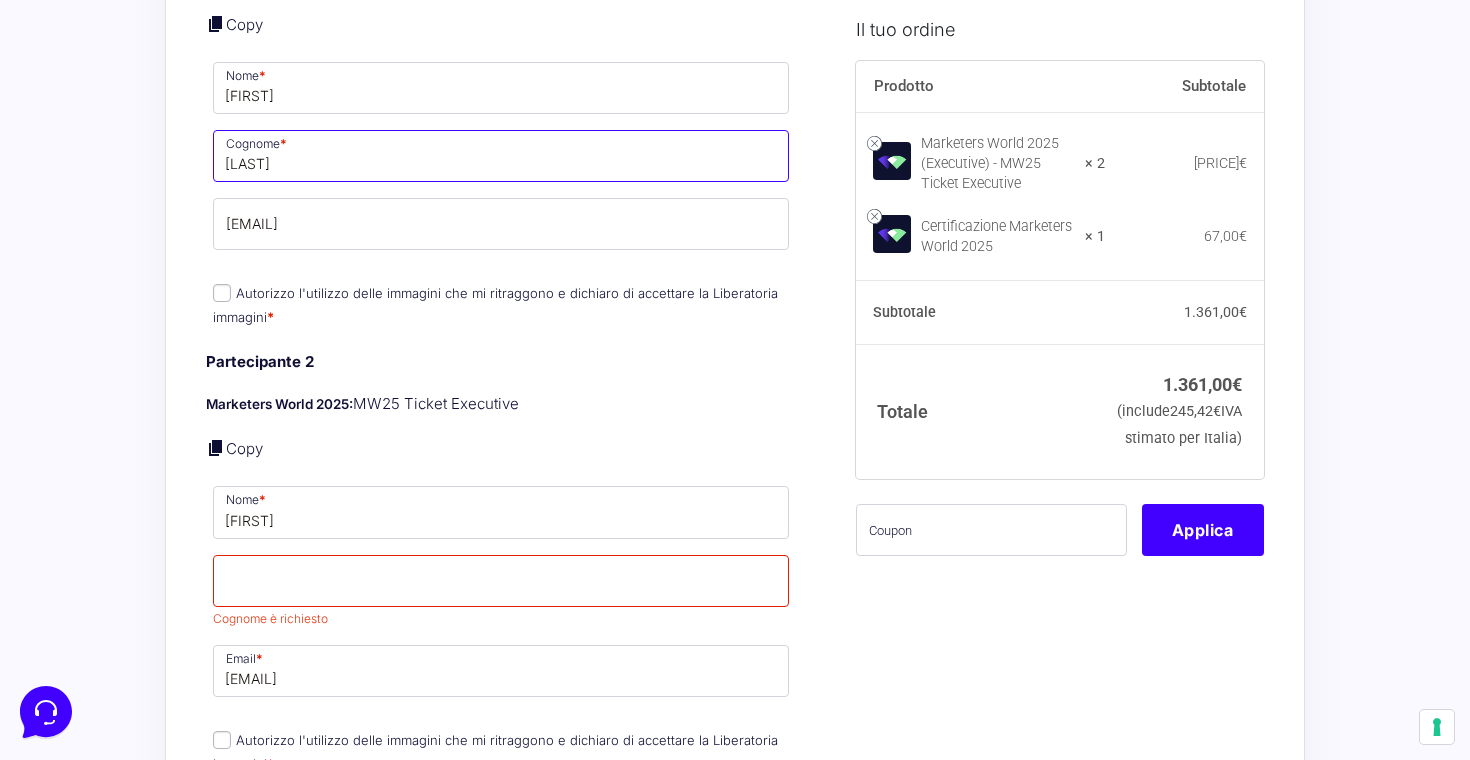 type on "Stroppa" 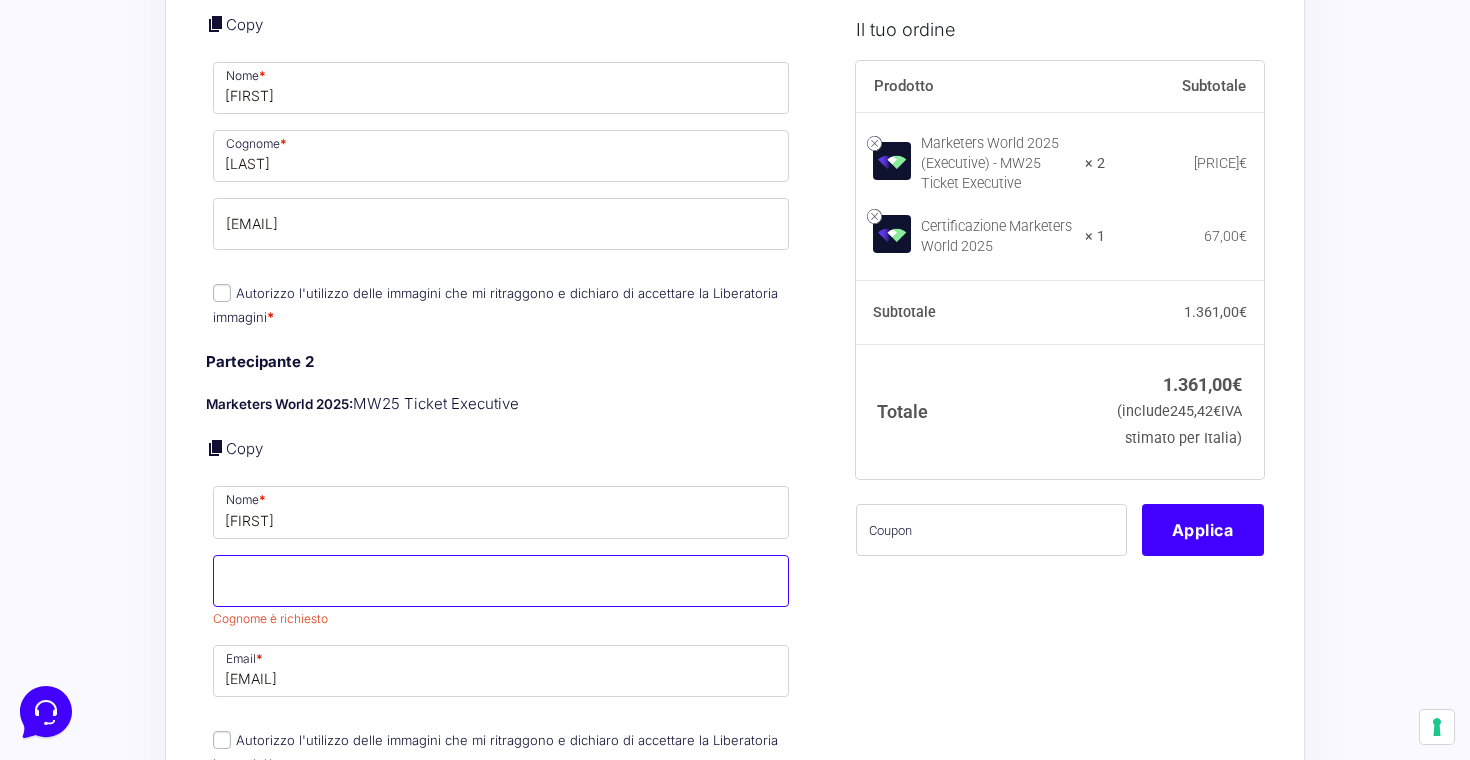 click on "Cognome  *" at bounding box center (501, 581) 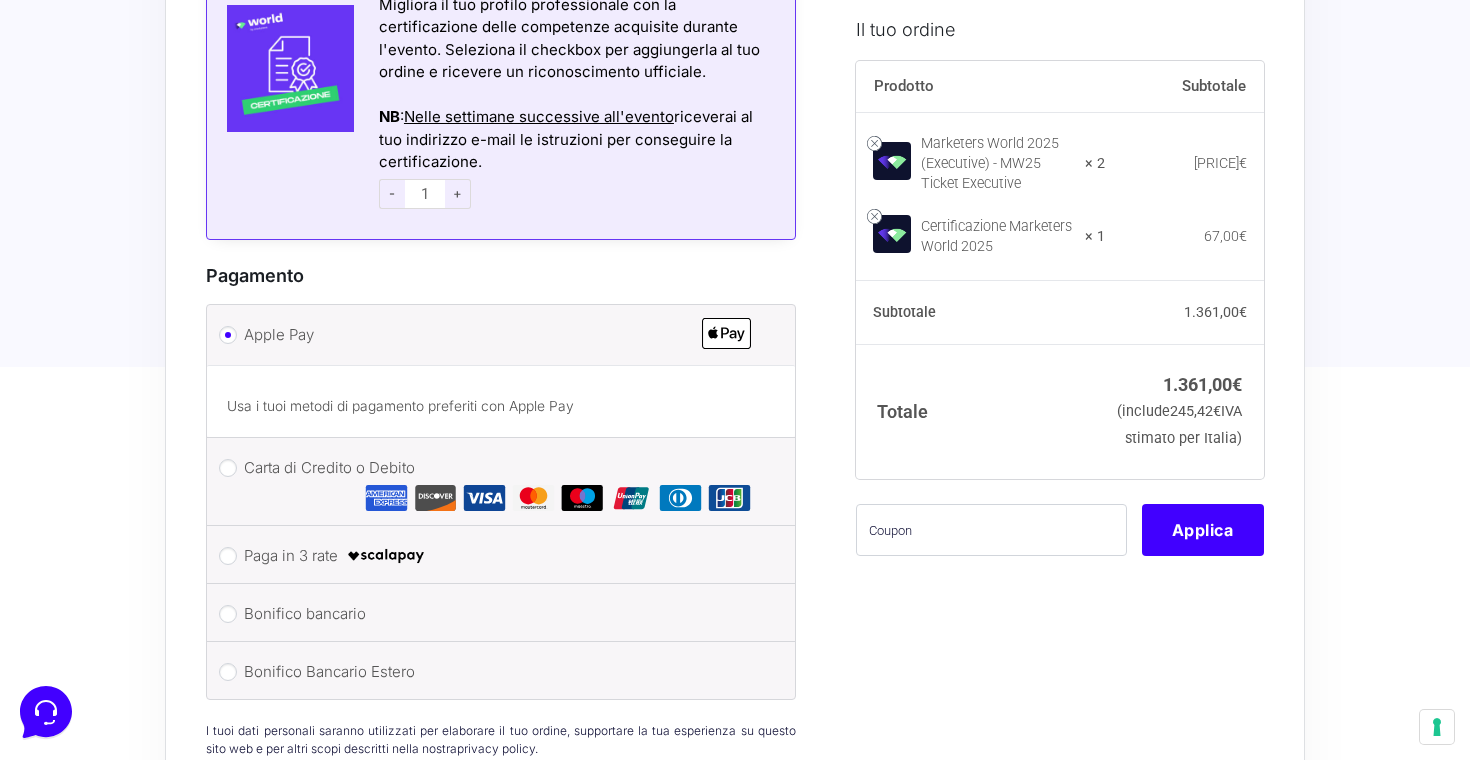 scroll, scrollTop: 2082, scrollLeft: 0, axis: vertical 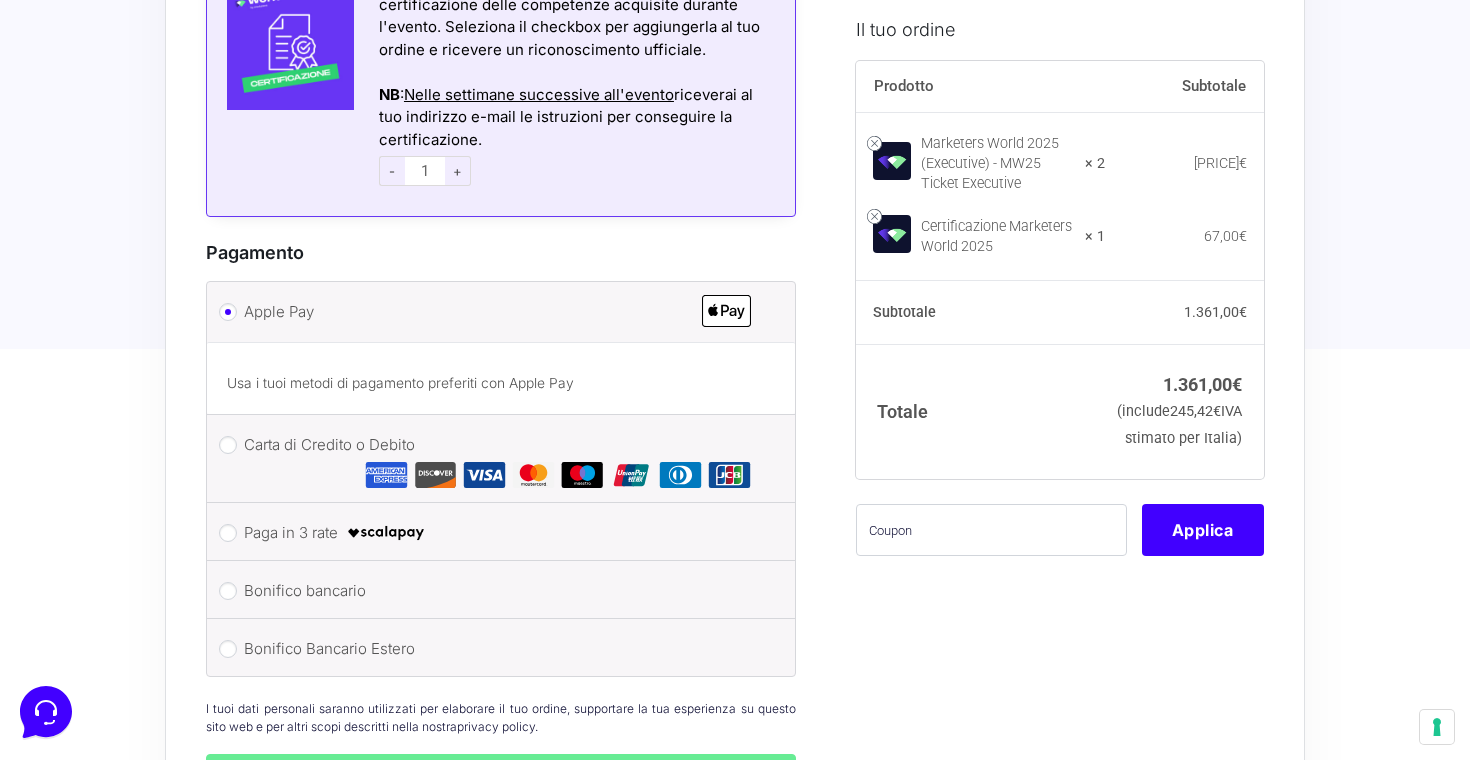 click on "Carta di Credito o Debito" at bounding box center (228, 445) 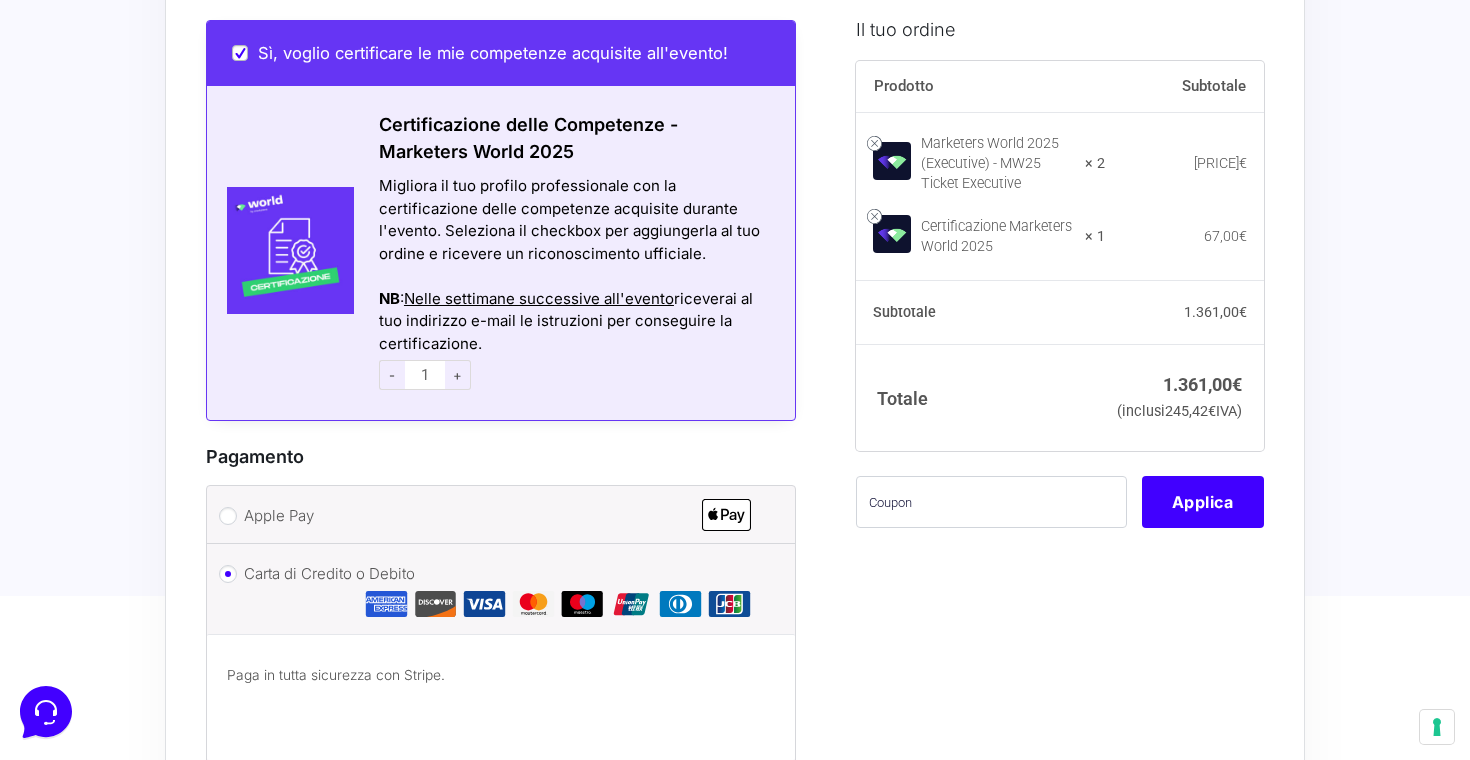 scroll, scrollTop: 1877, scrollLeft: 0, axis: vertical 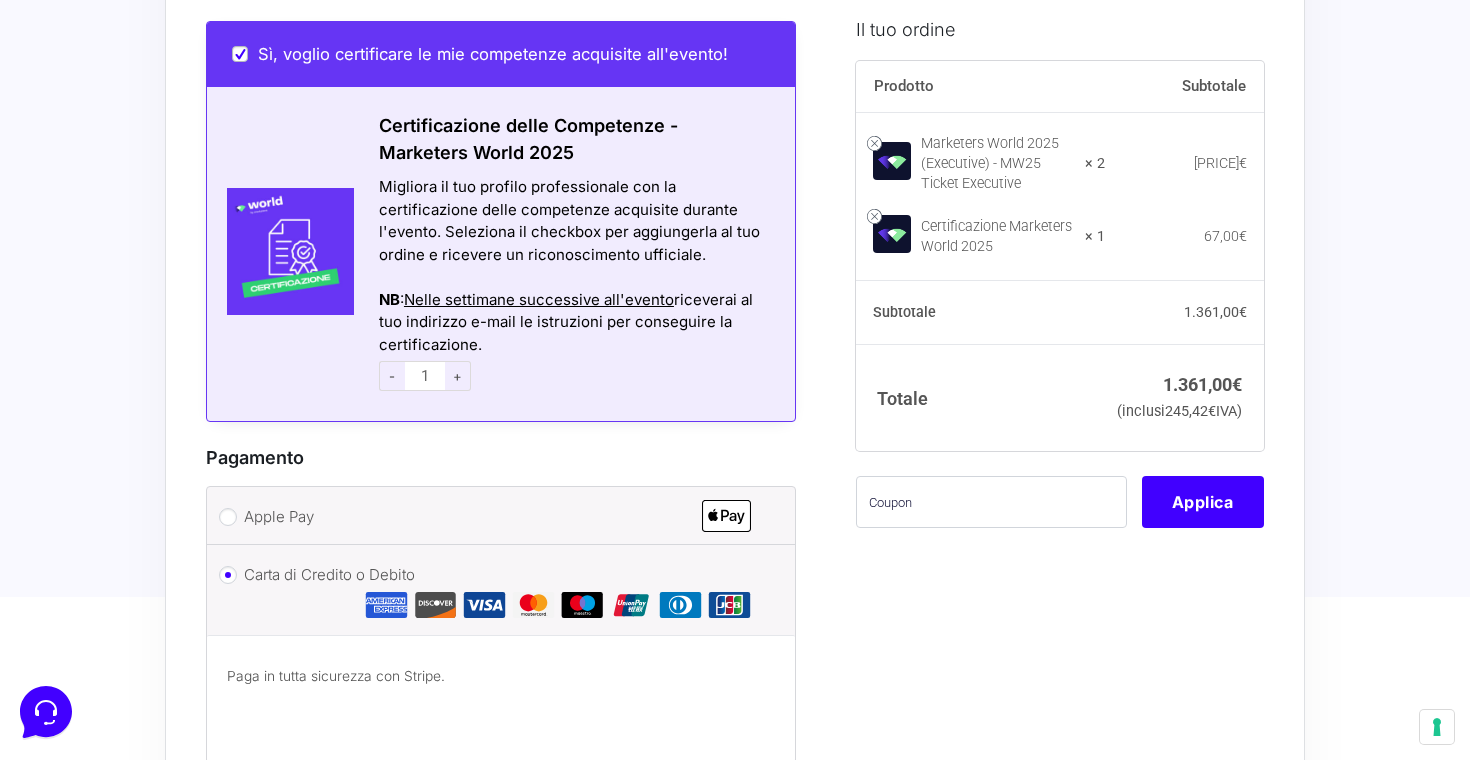 click on "-" at bounding box center [392, 376] 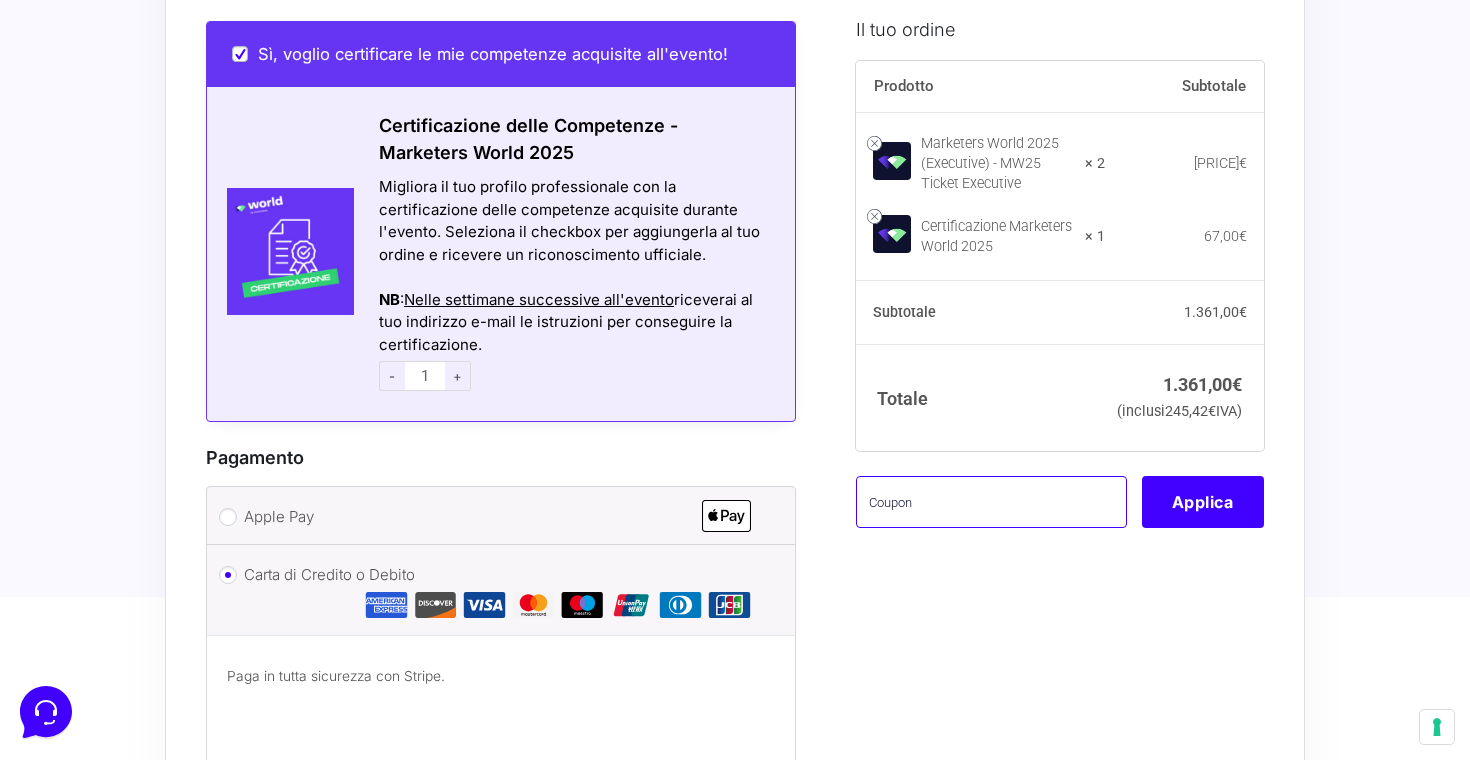 click at bounding box center [991, 502] 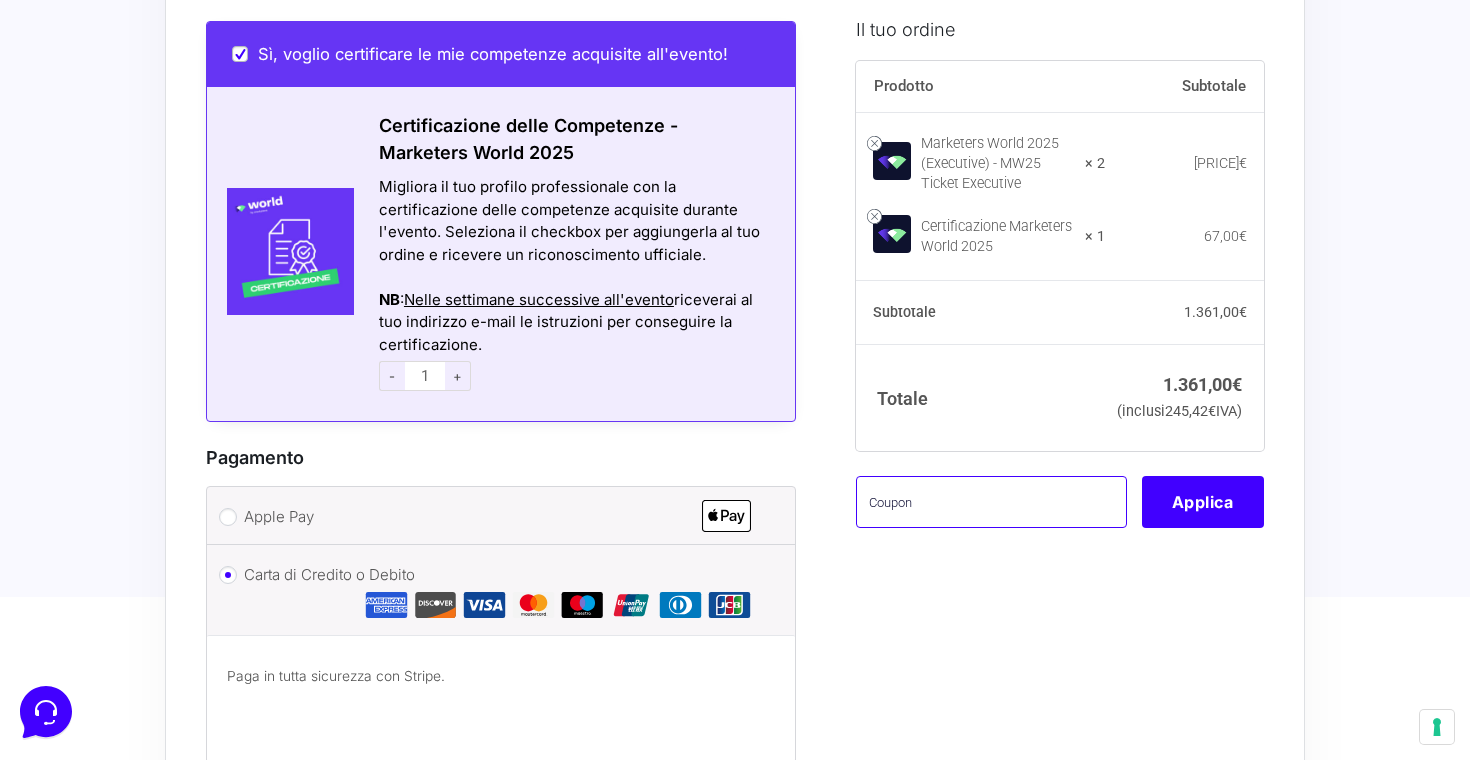 paste on "EXCTVFREE" 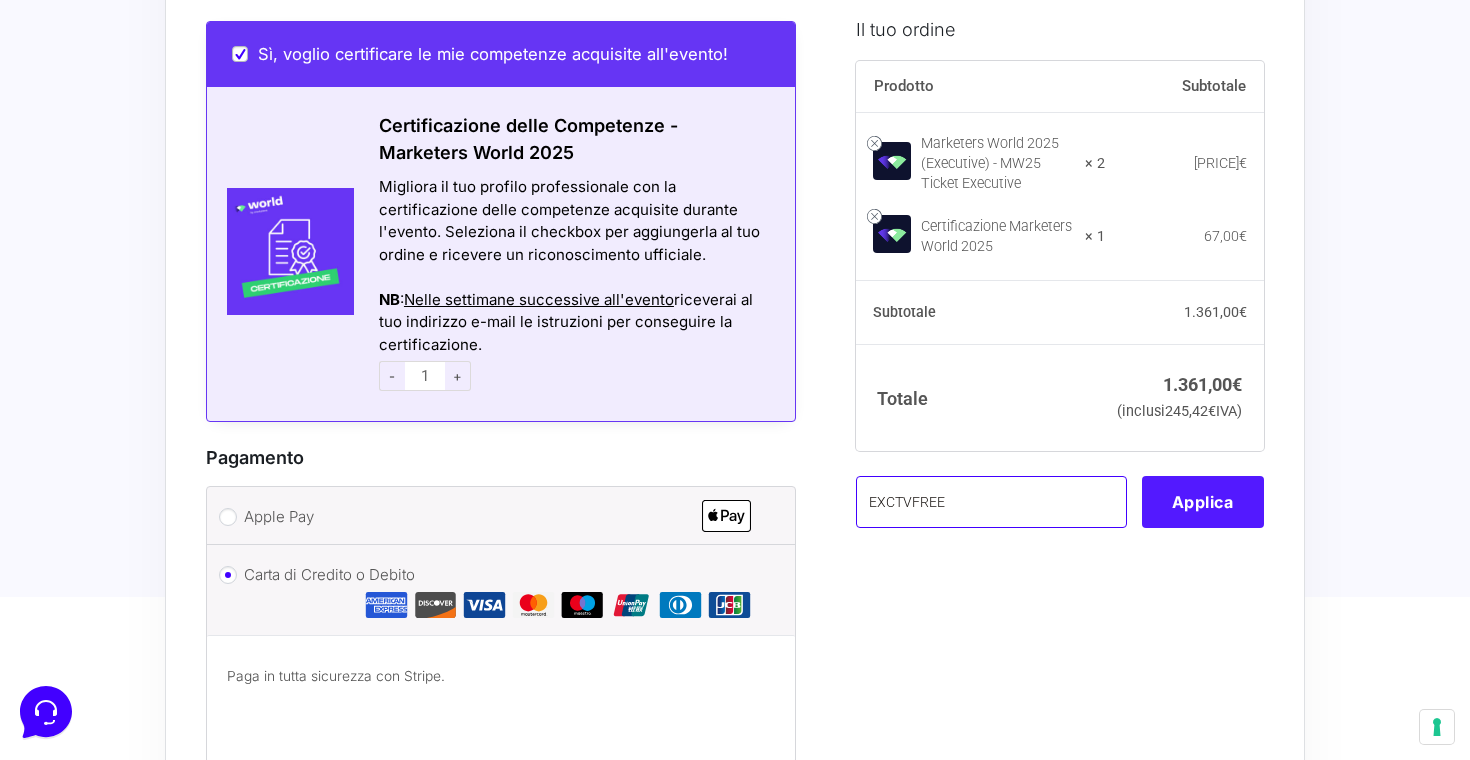 type on "EXCTVFREE" 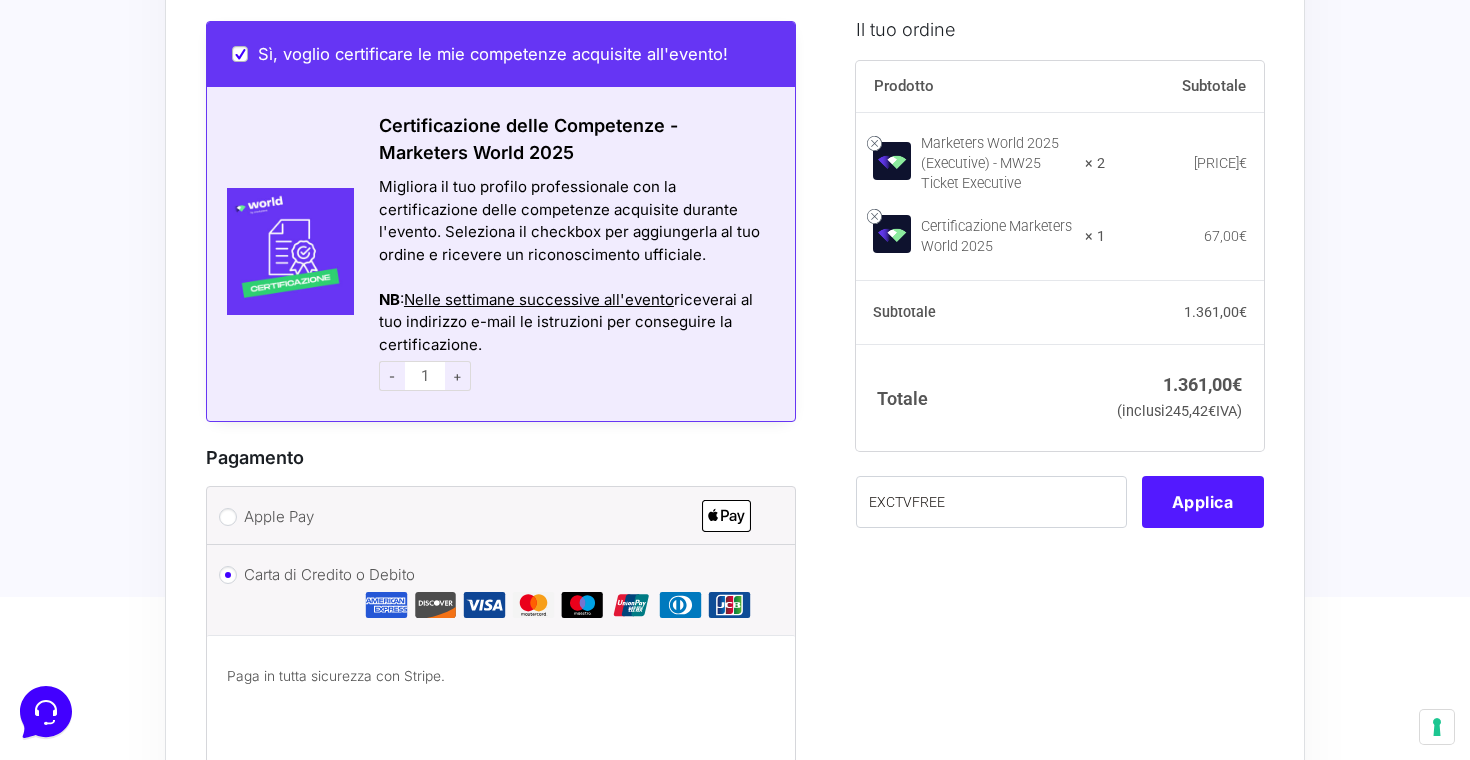 click on "Applica" at bounding box center [1203, 502] 